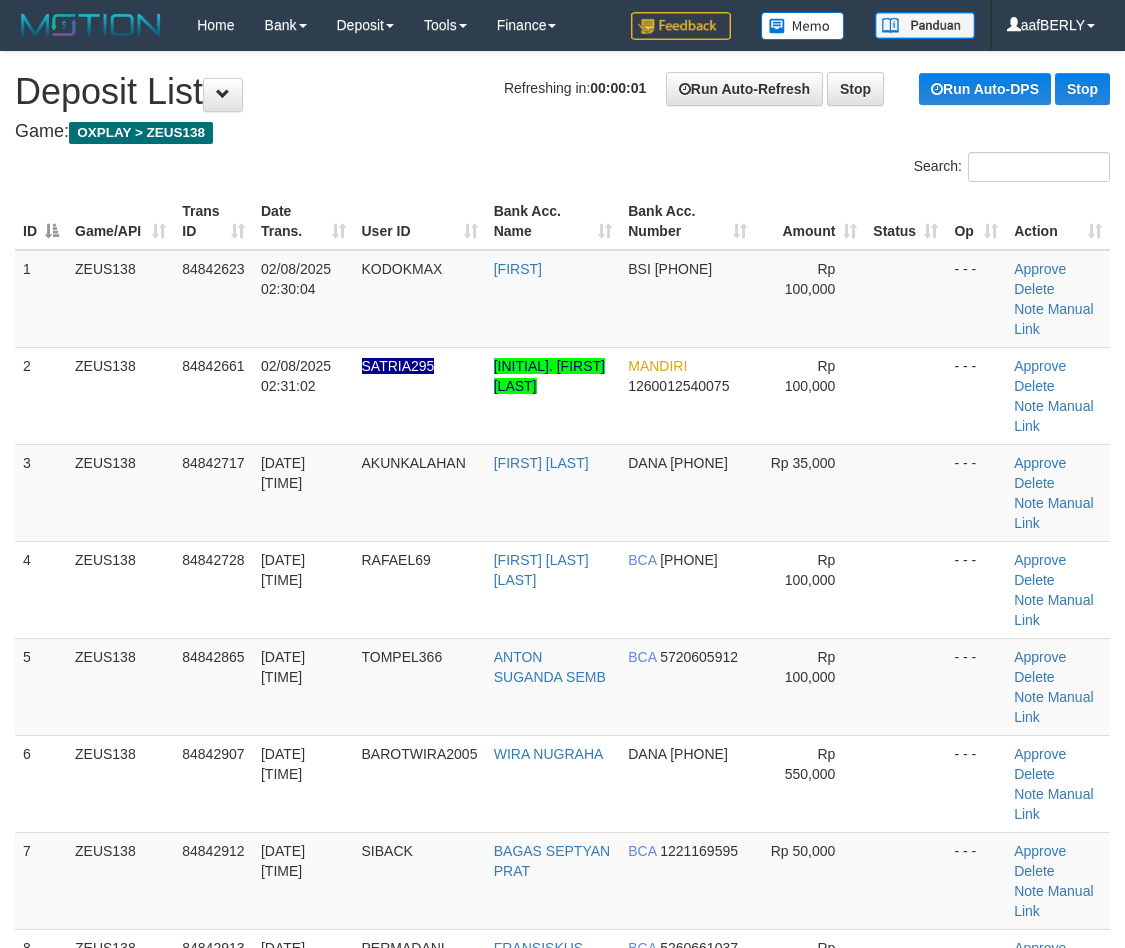 scroll, scrollTop: 0, scrollLeft: 0, axis: both 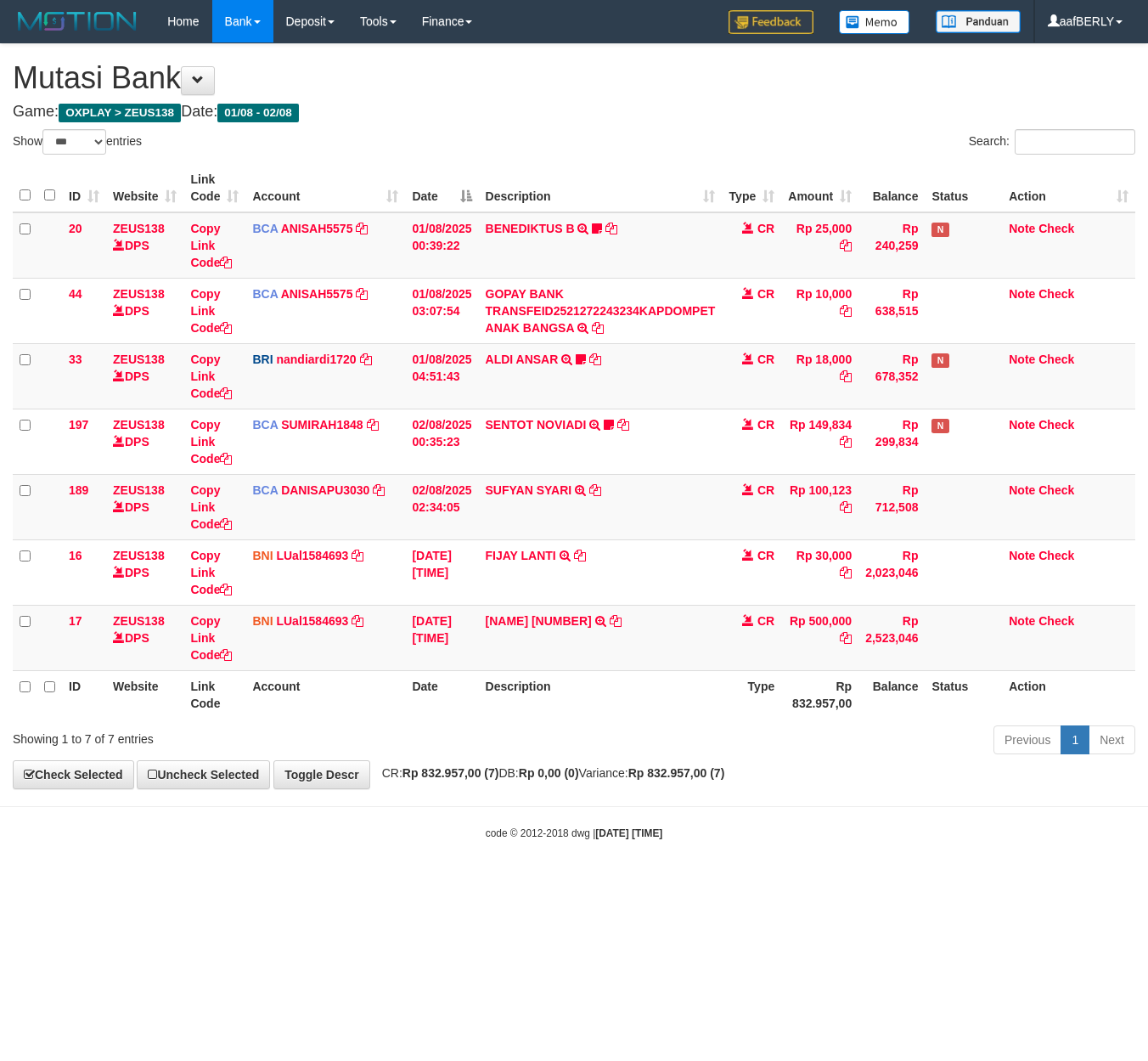 select on "***" 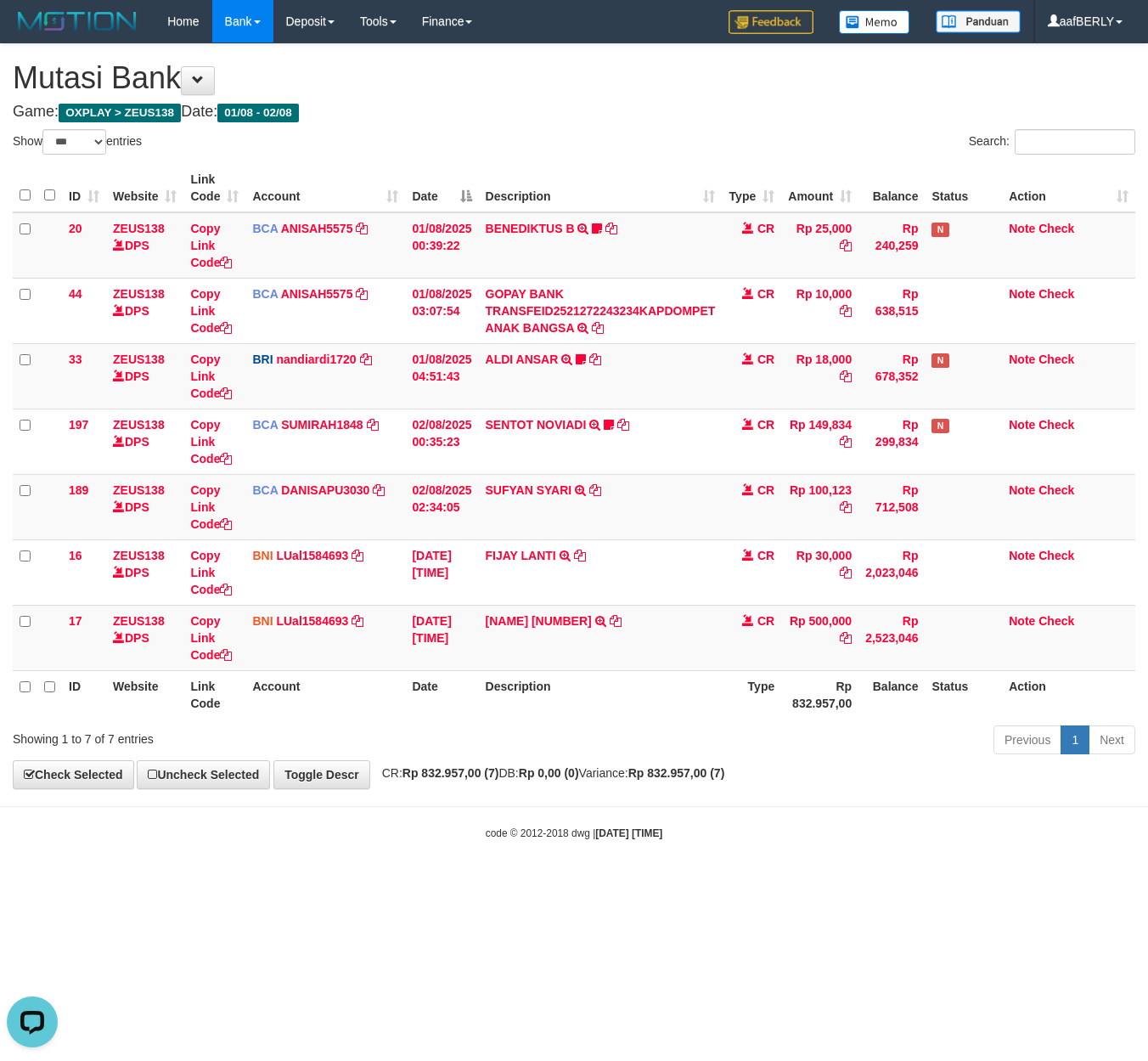 scroll, scrollTop: 0, scrollLeft: 0, axis: both 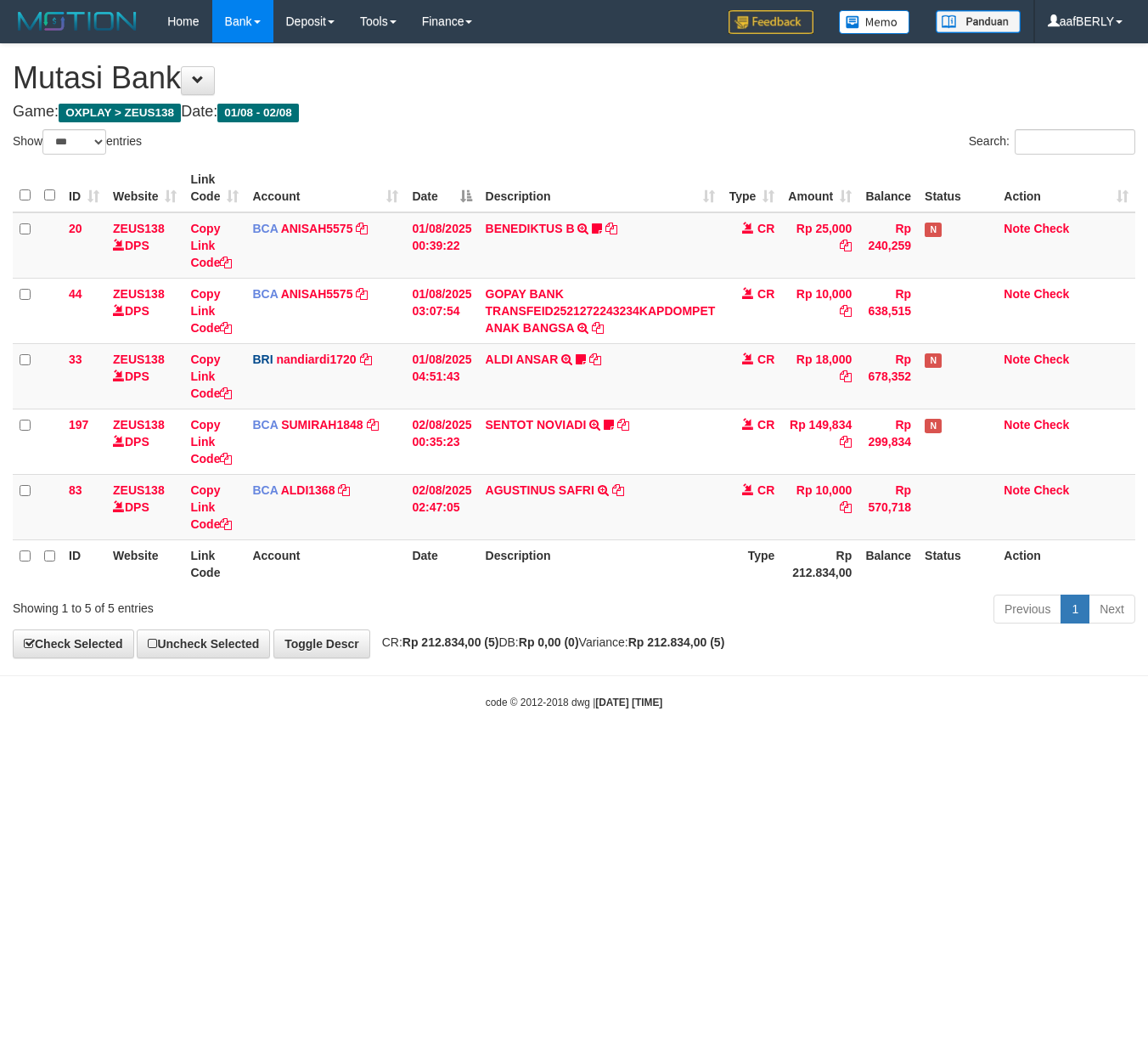 select on "***" 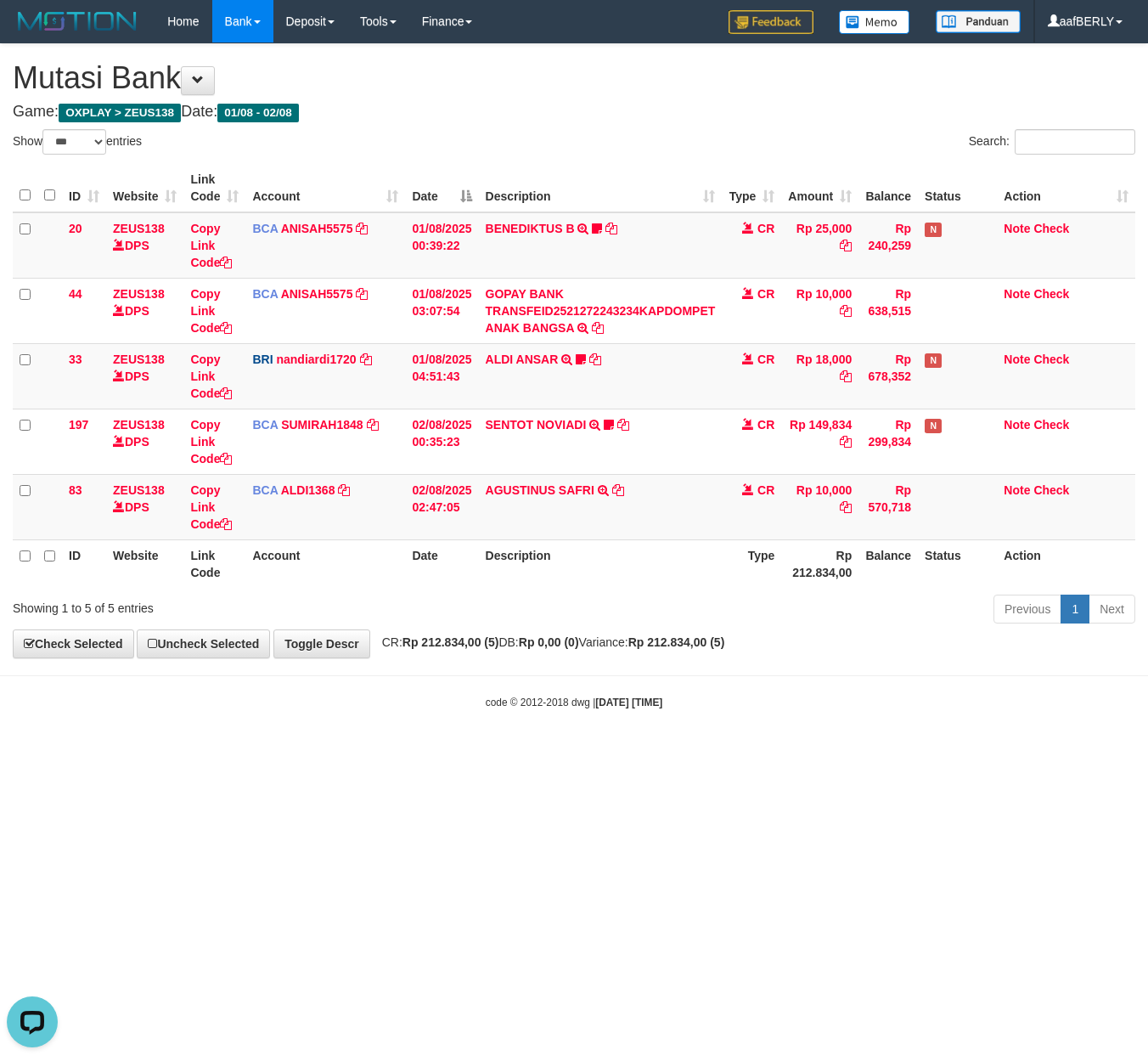 scroll, scrollTop: 0, scrollLeft: 0, axis: both 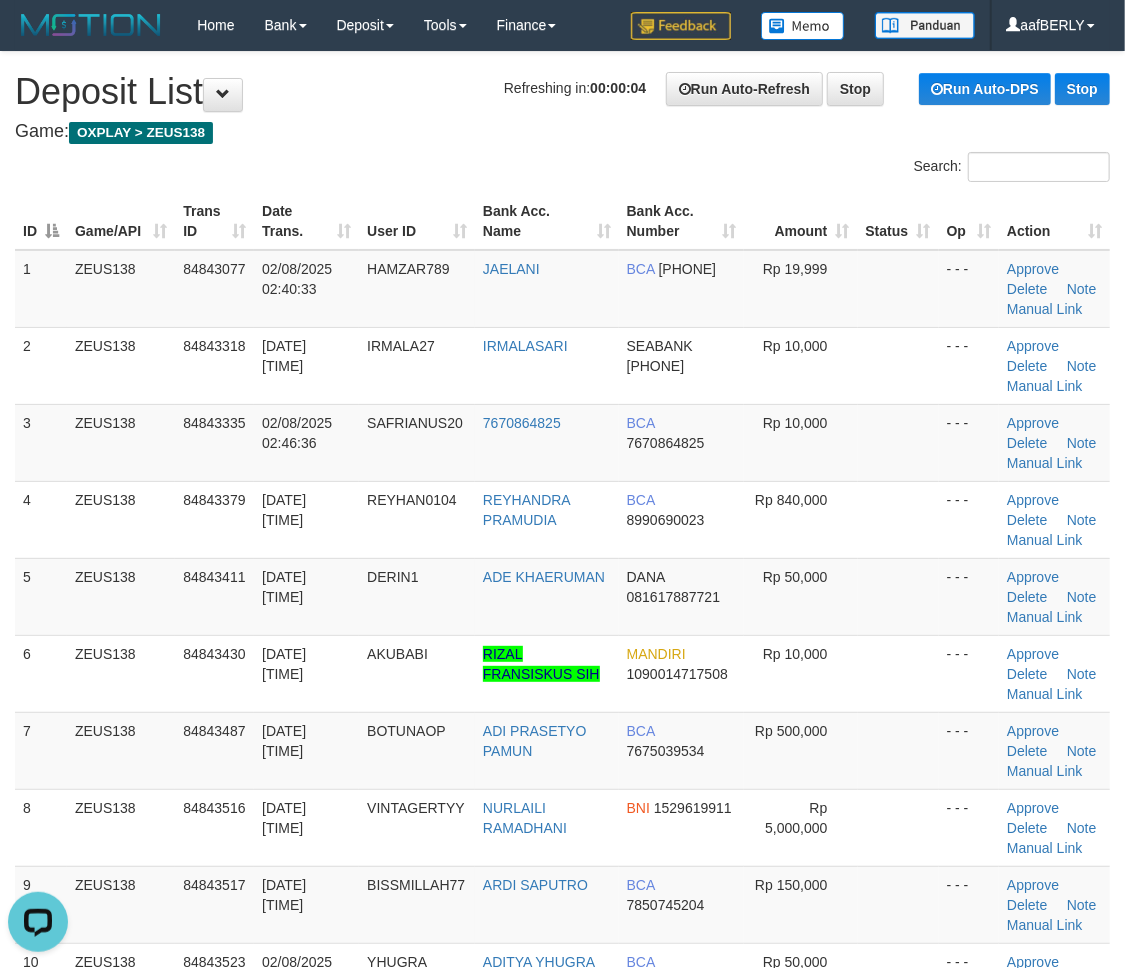 click on "Game:   OXPLAY > ZEUS138" at bounding box center [562, 132] 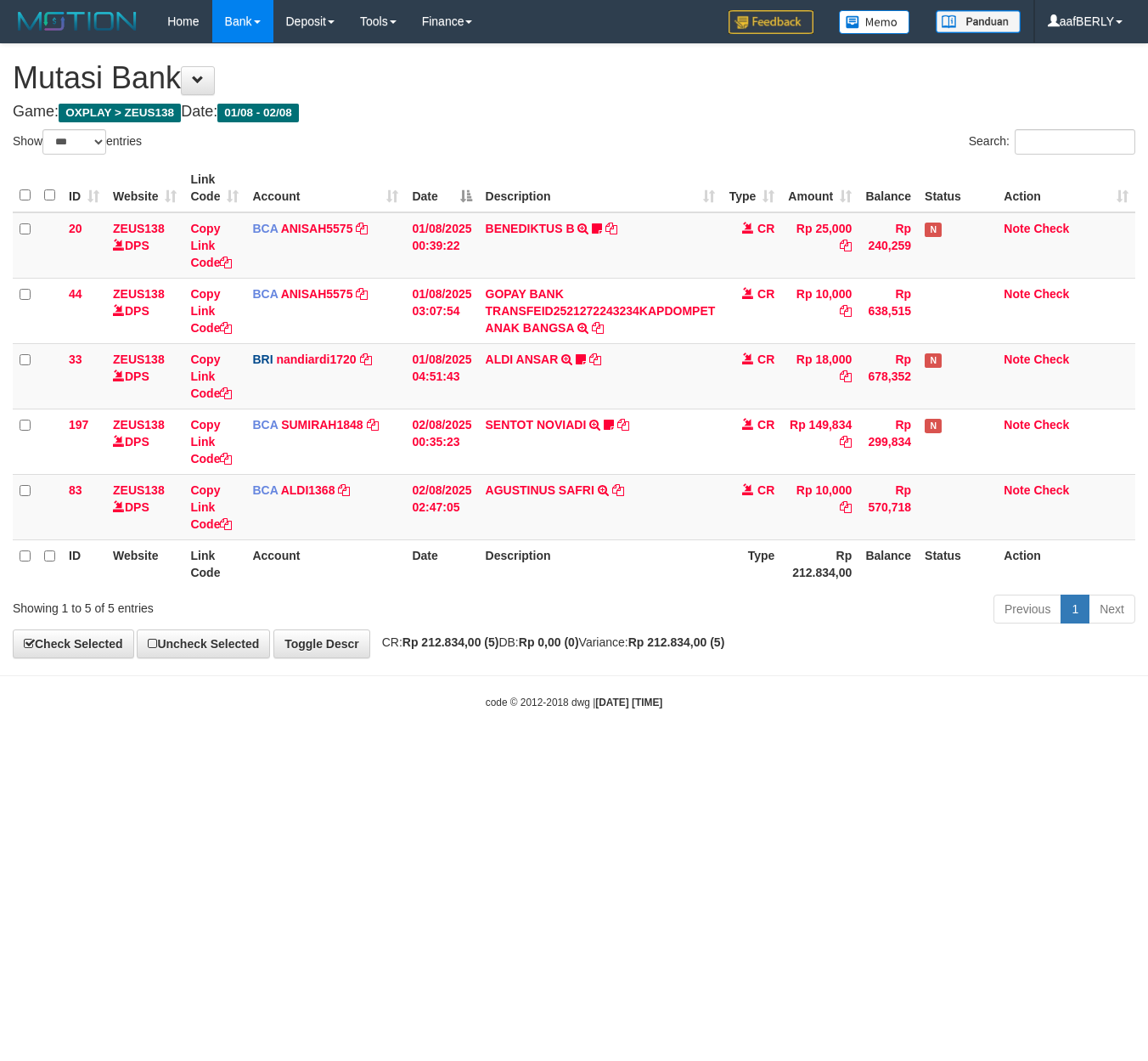 select on "***" 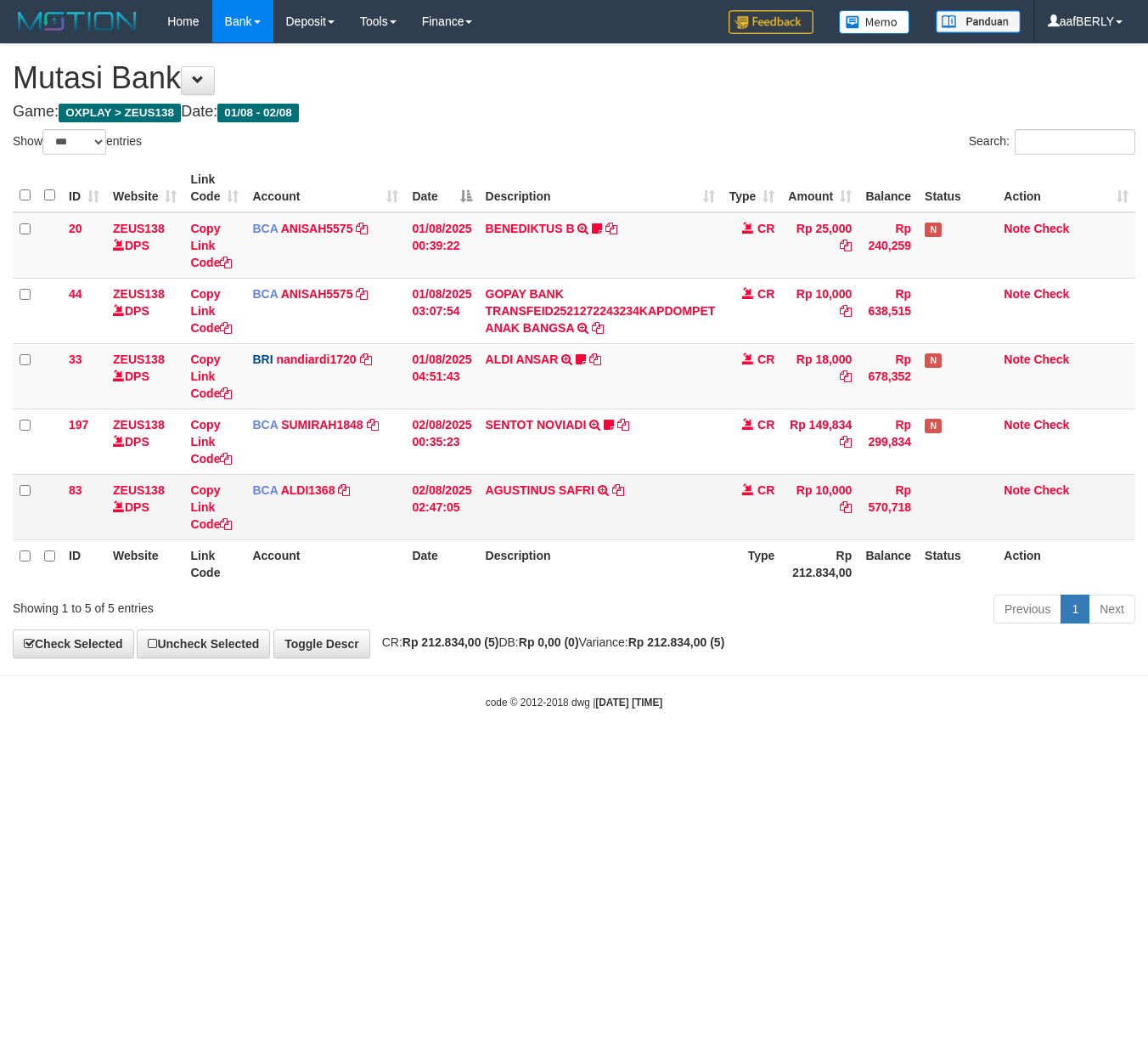 scroll, scrollTop: 0, scrollLeft: 0, axis: both 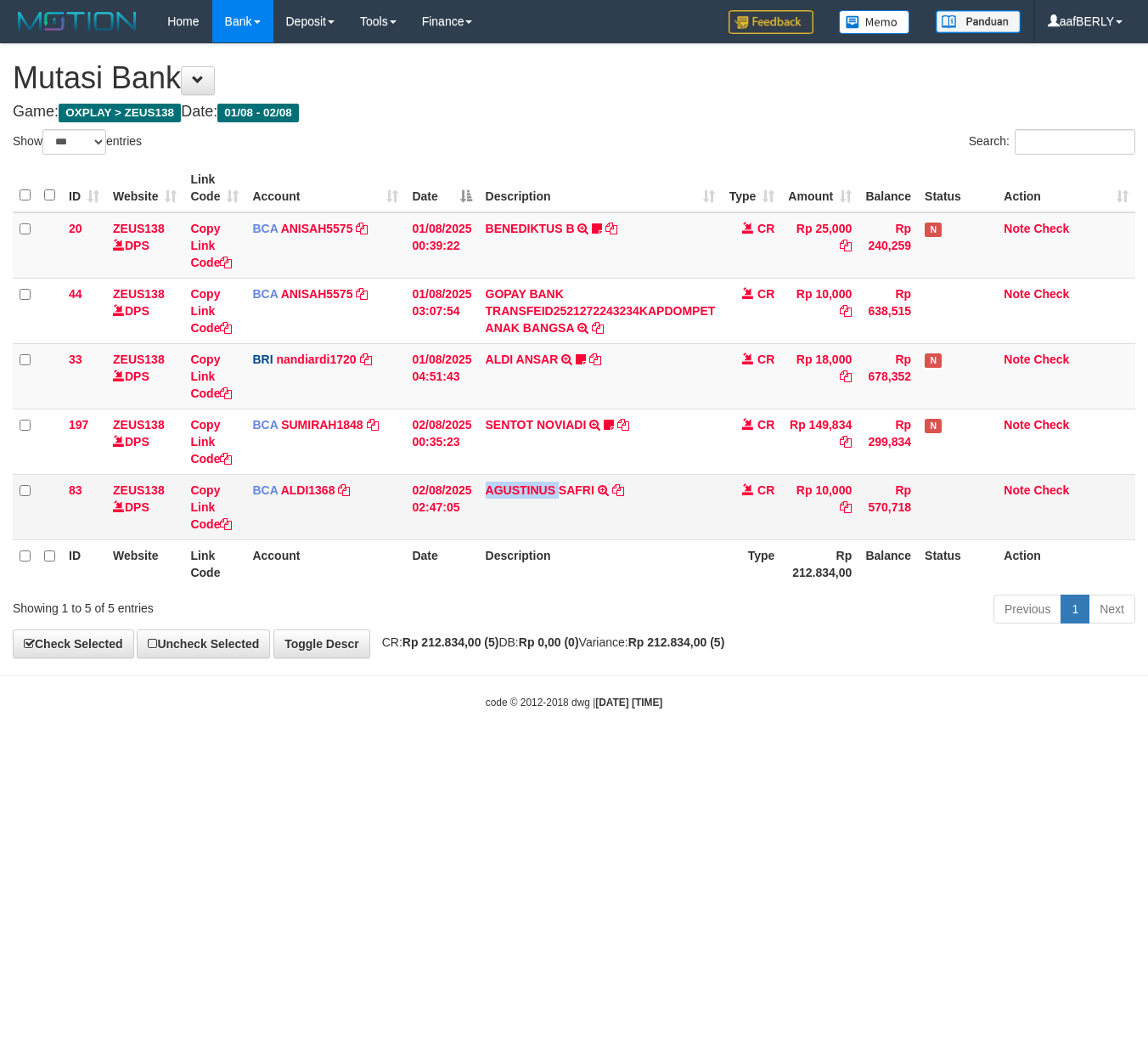 click on "AGUSTINUS SAFRI         TRSF E-BANKING CR 0208/FTSCY/WS95031
10000.00DEPOSIT
AGUSTINUS SAFRI" at bounding box center [600, 506] 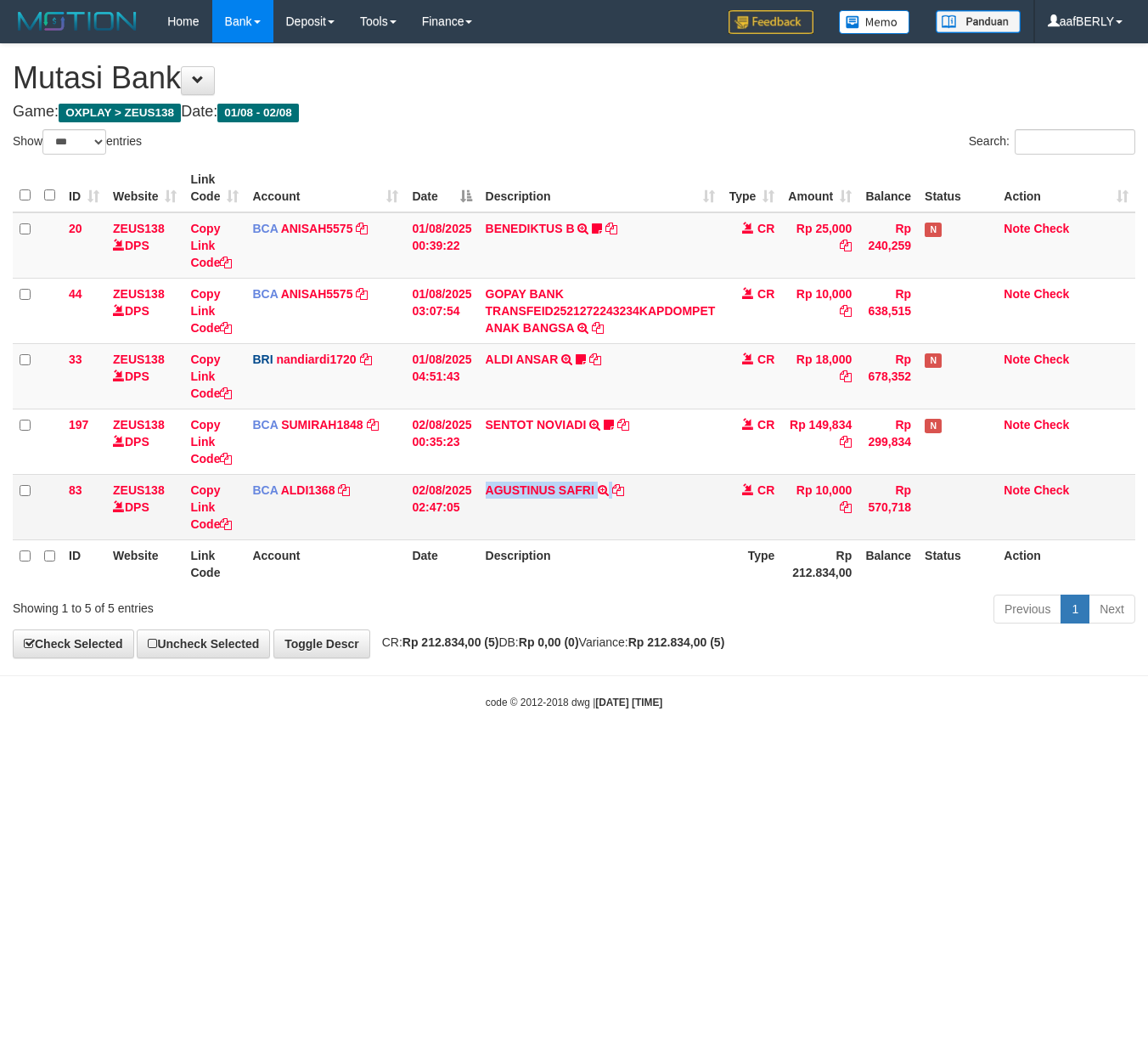 click on "AGUSTINUS SAFRI         TRSF E-BANKING CR 0208/FTSCY/WS95031
10000.00DEPOSIT
AGUSTINUS SAFRI" at bounding box center [600, 506] 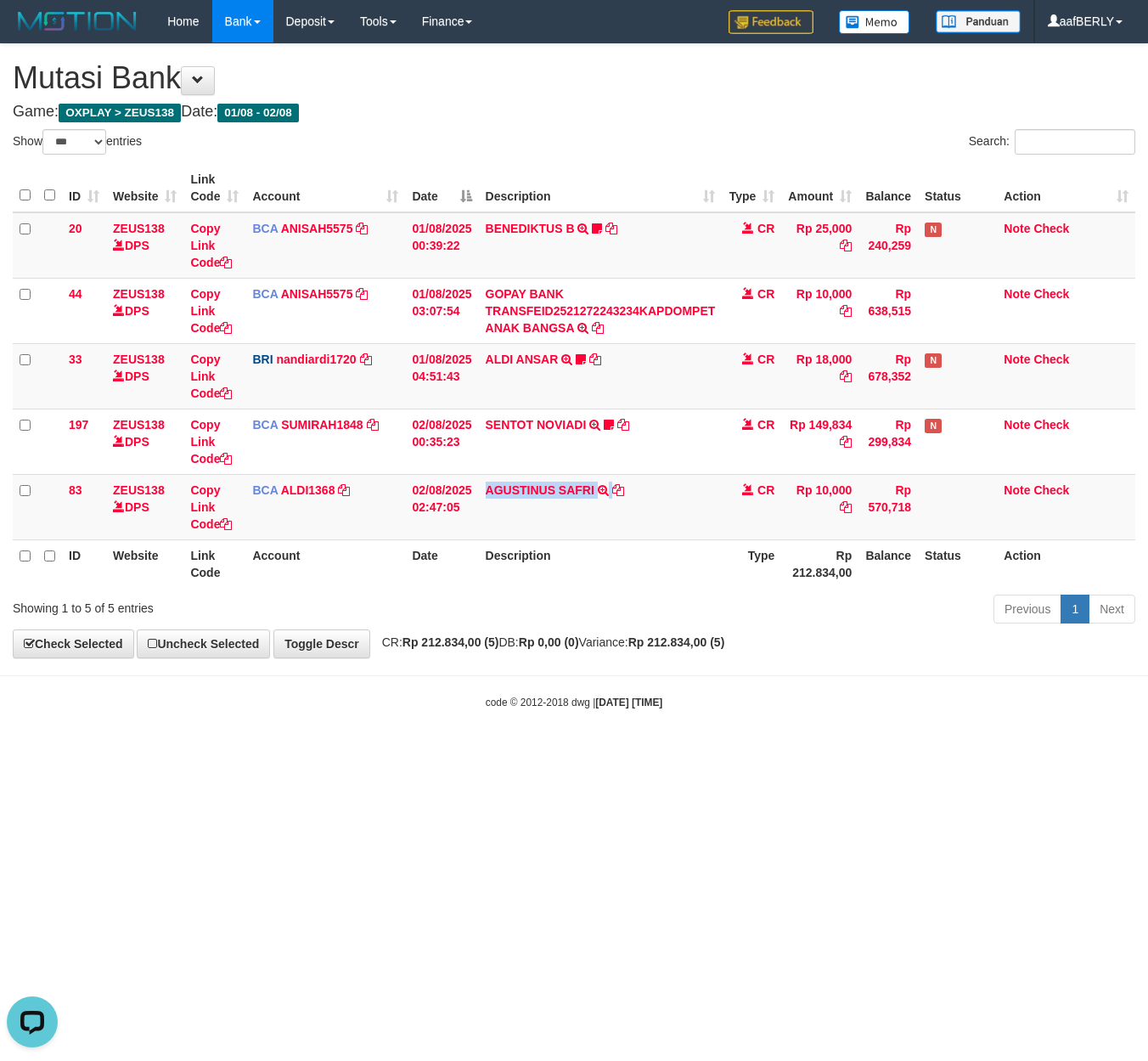 scroll, scrollTop: 0, scrollLeft: 0, axis: both 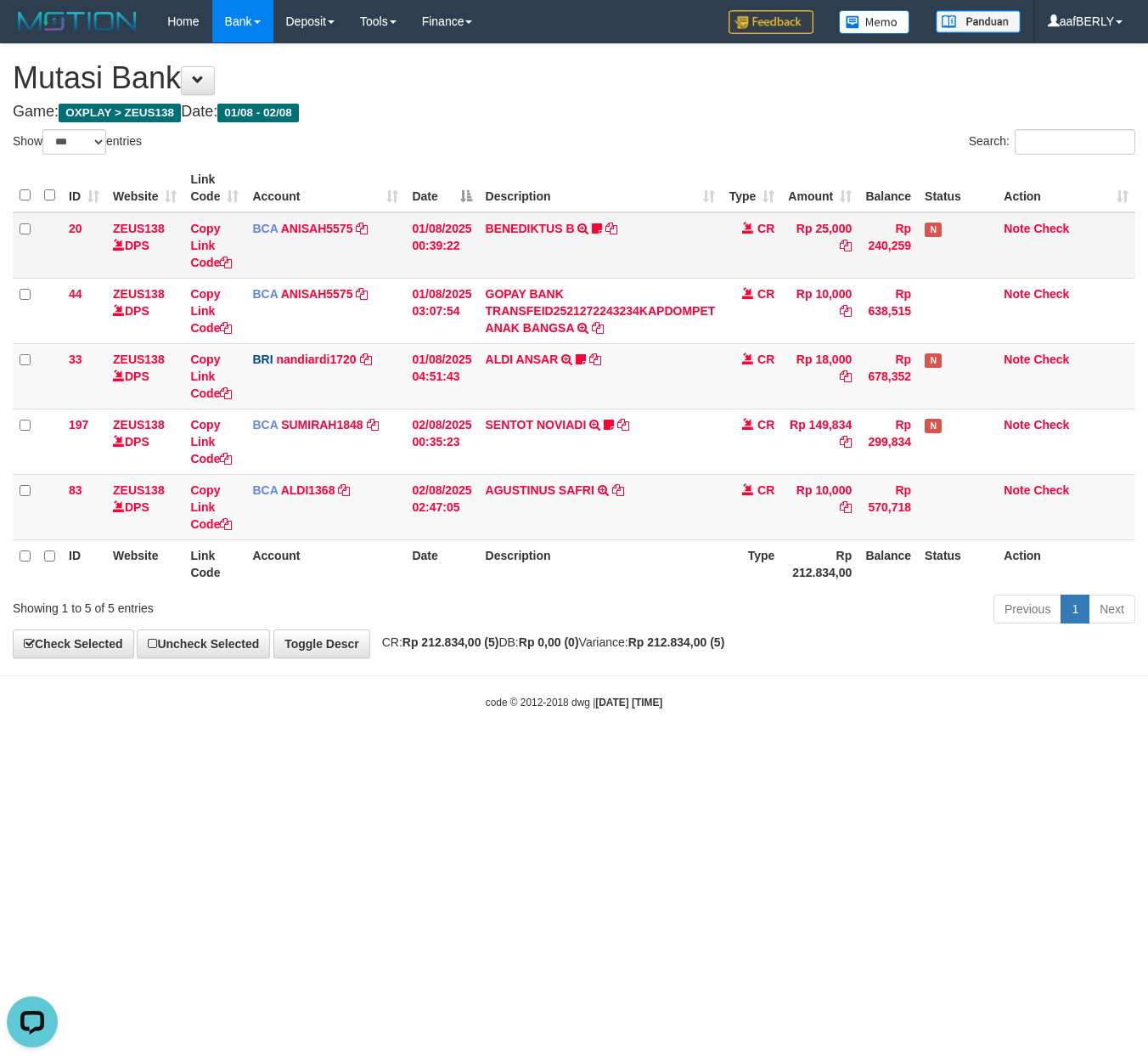 click on "BENEDIKTUS B            TRSF E-BANKING CR 0108/FTSCY/WS95051
25000.002025080185043947 TRFDN-BENEDIKTUS BESPAY DEBIT INDONE    Asuk86 bantu bukti tf" at bounding box center [600, 245] 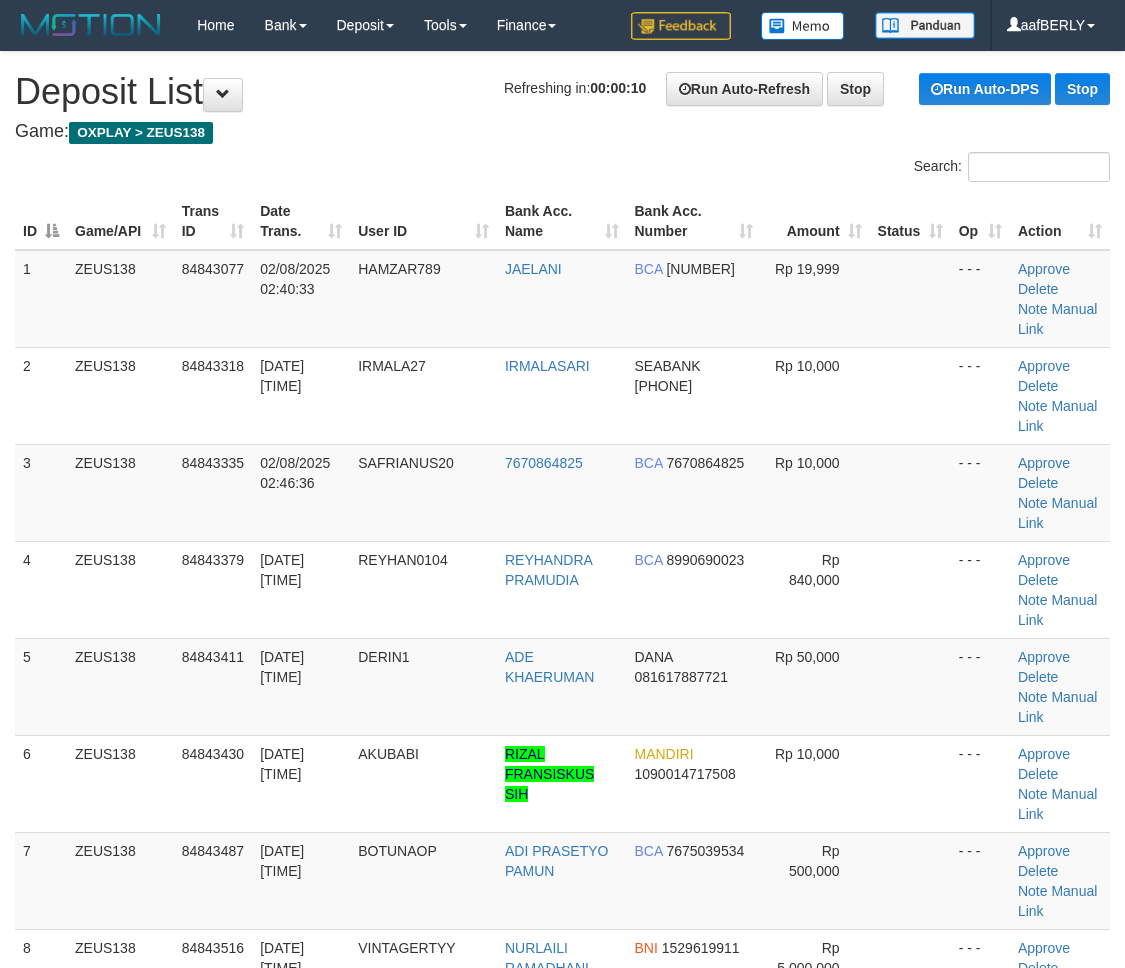 scroll, scrollTop: 0, scrollLeft: 0, axis: both 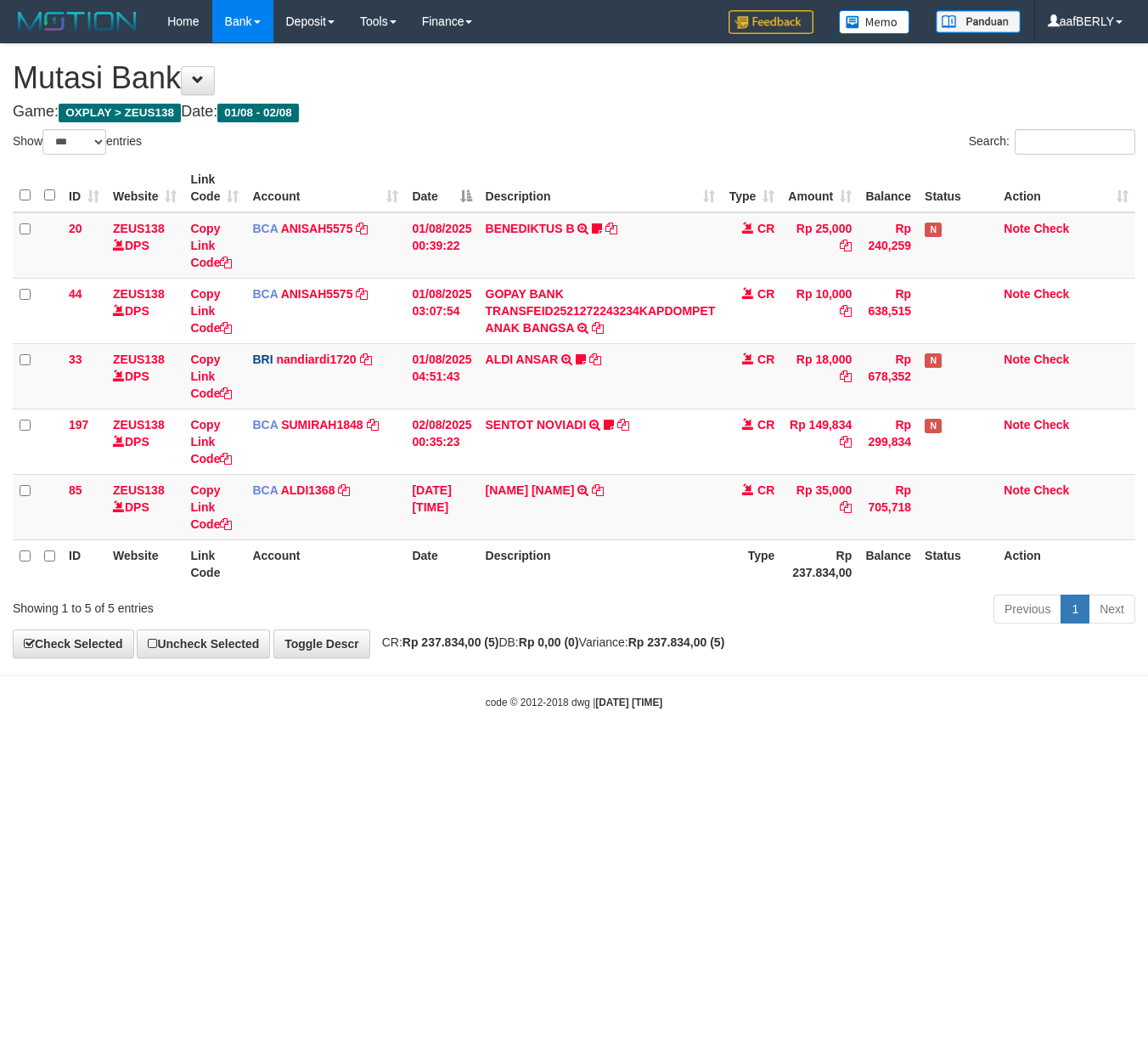 select on "***" 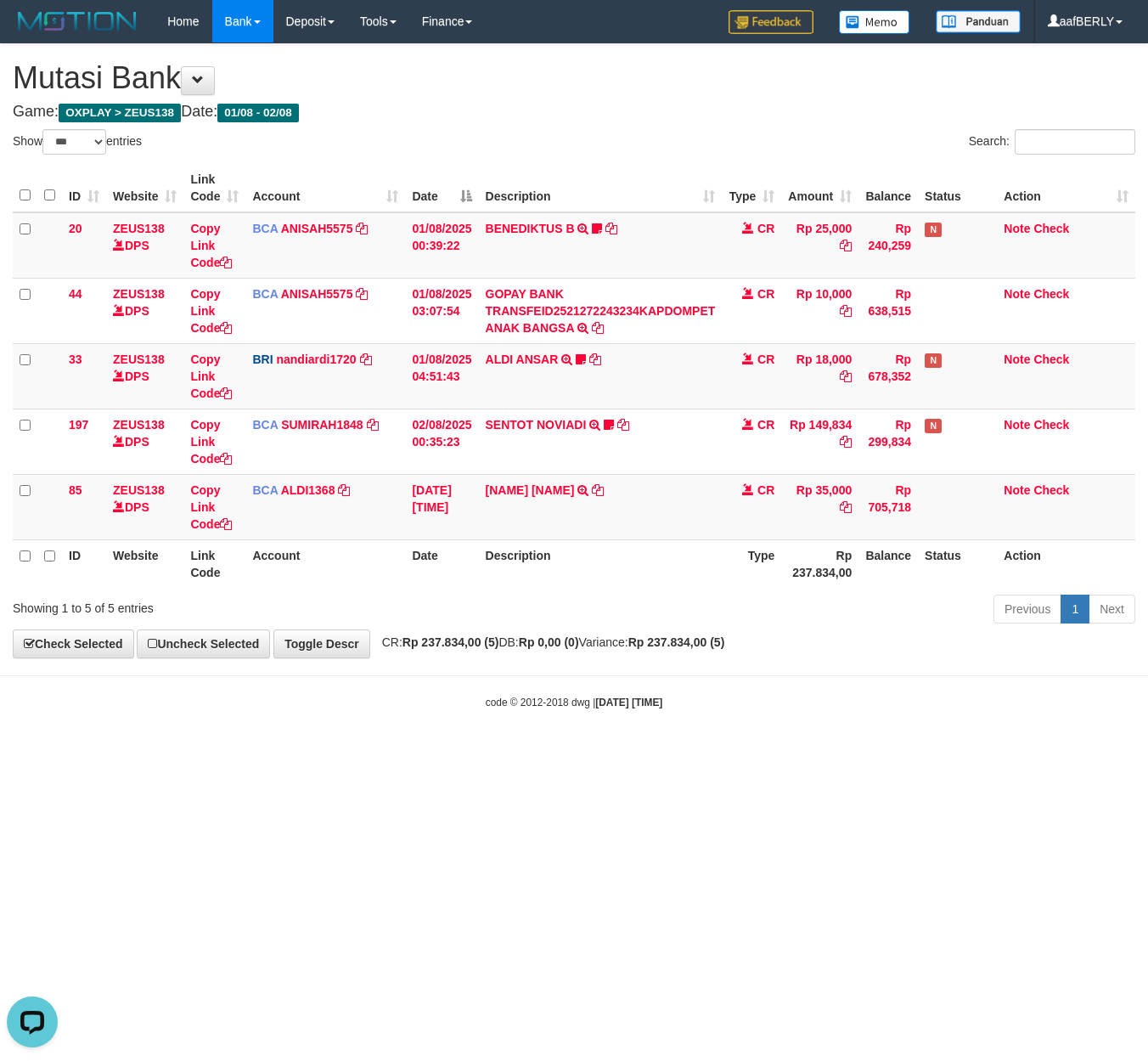 scroll, scrollTop: 0, scrollLeft: 0, axis: both 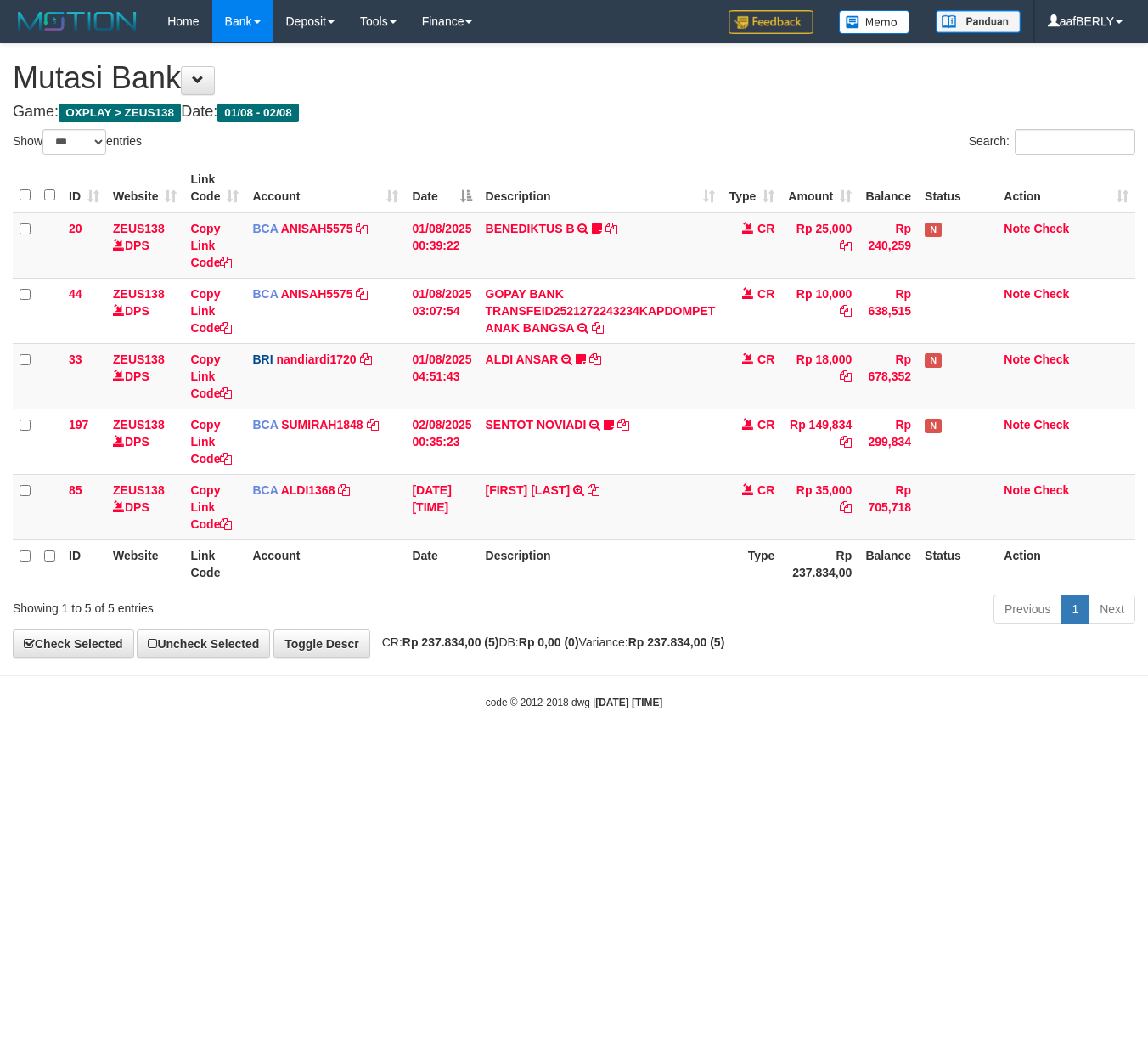 select on "***" 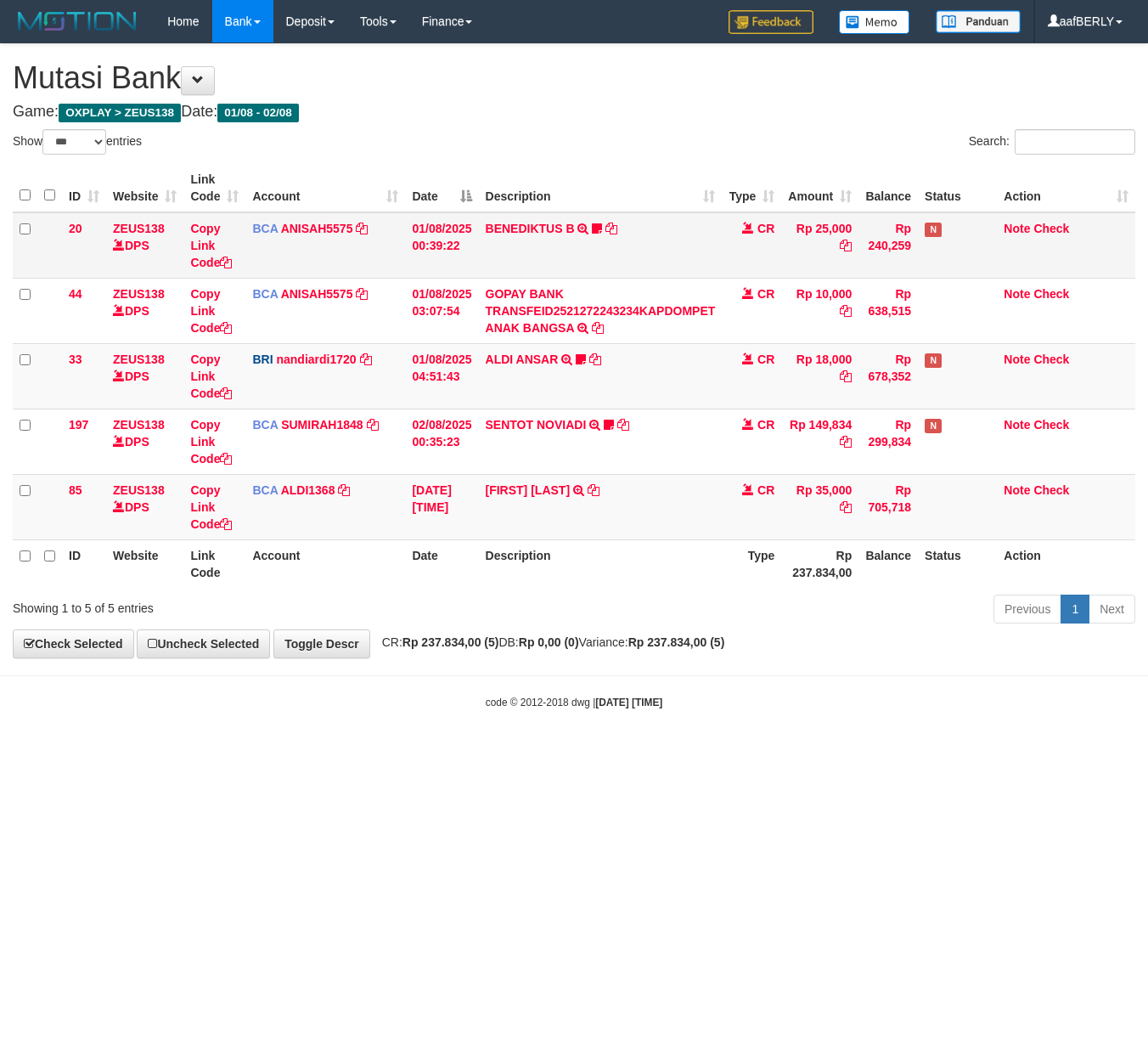 scroll, scrollTop: 0, scrollLeft: 0, axis: both 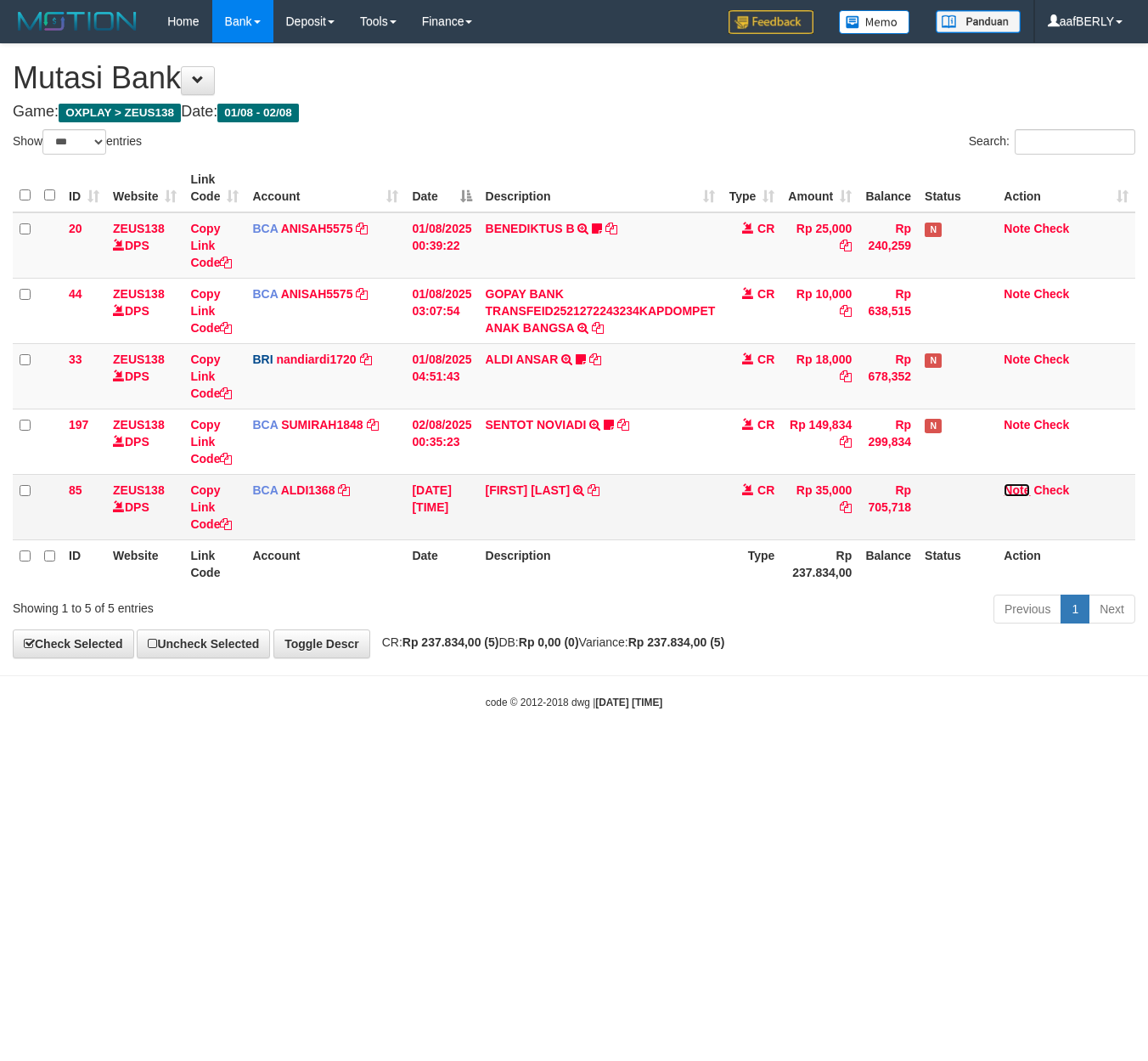 click on "Note" at bounding box center (1016, 490) 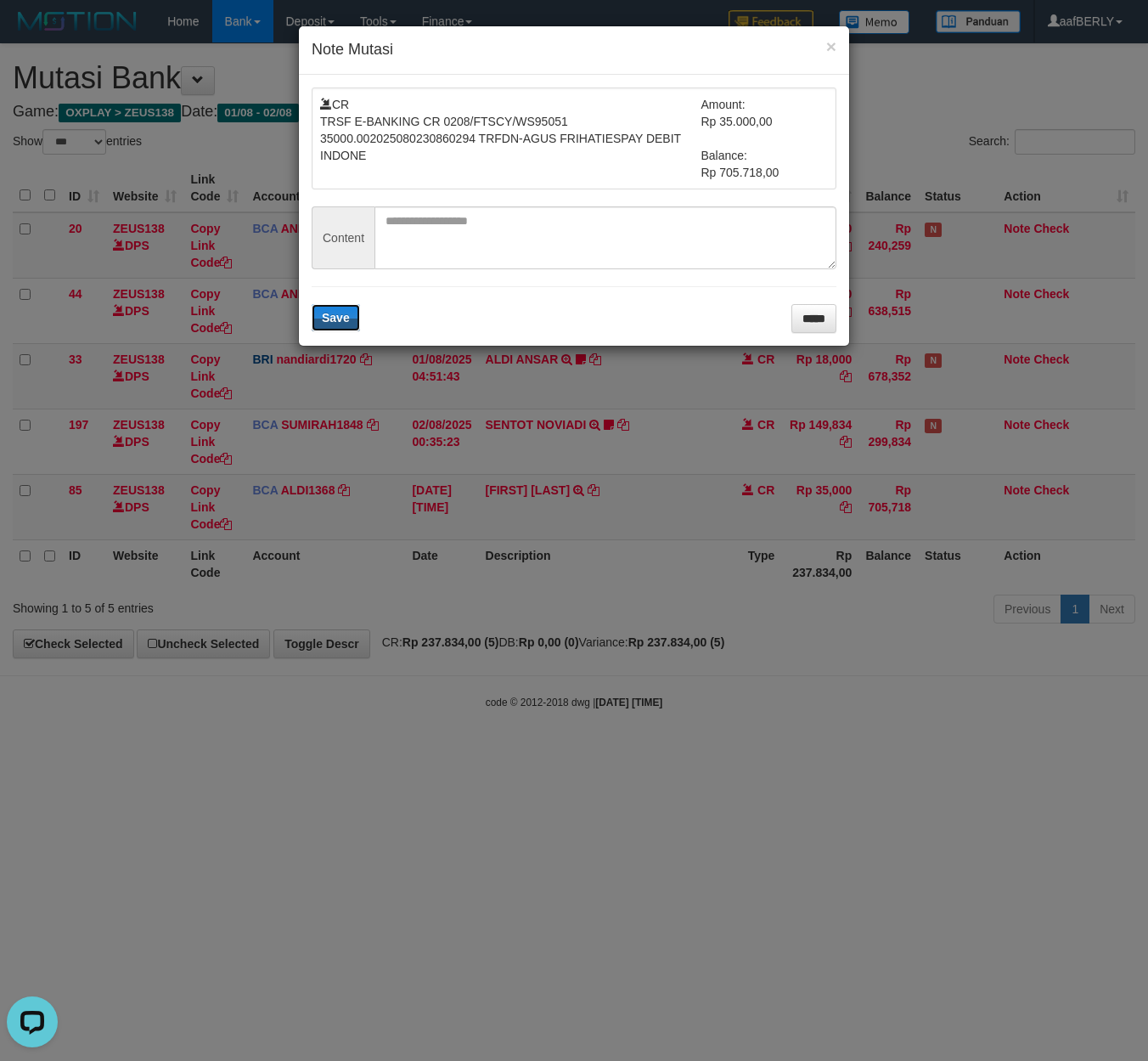scroll, scrollTop: 0, scrollLeft: 0, axis: both 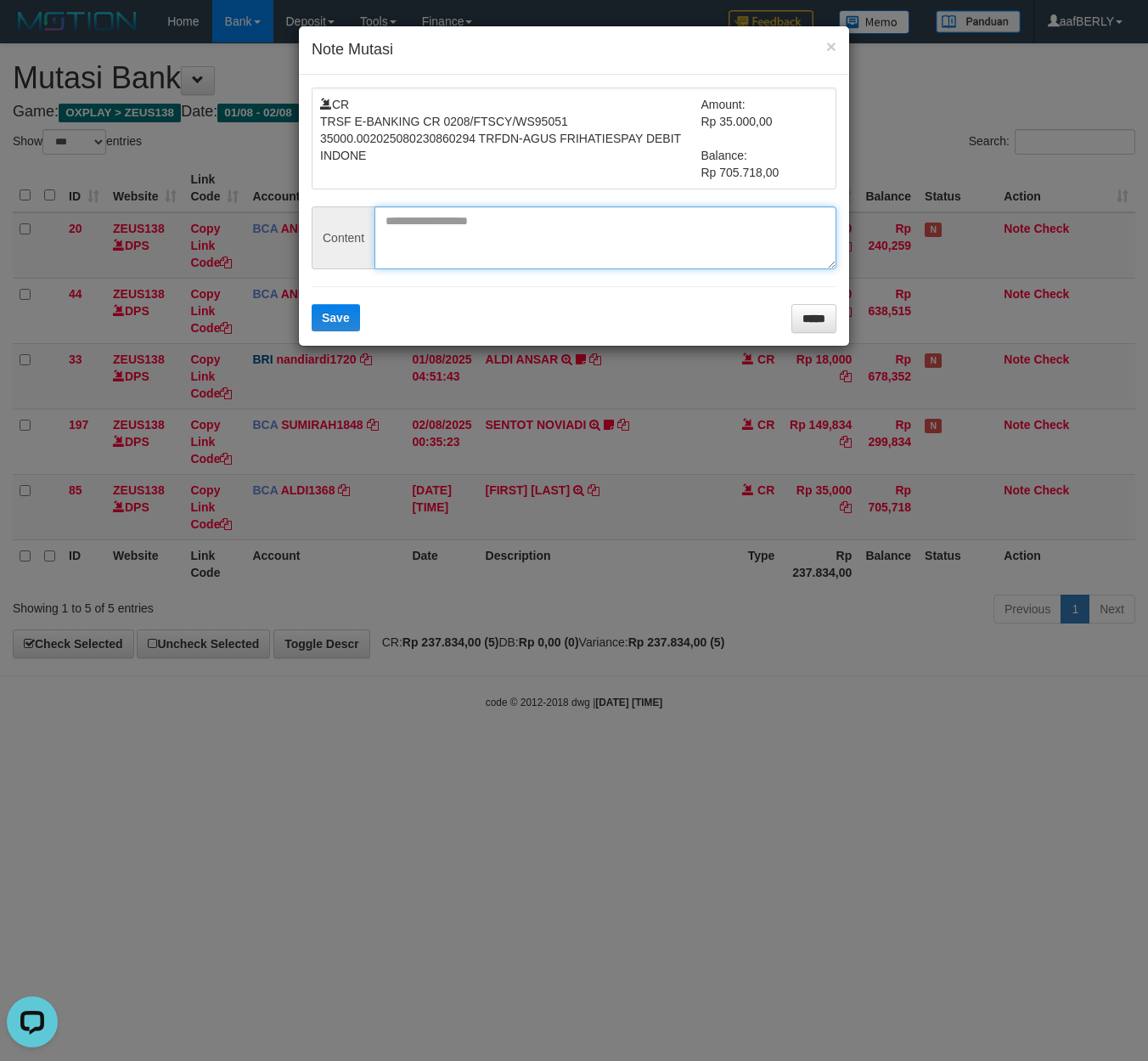 click at bounding box center (605, 238) 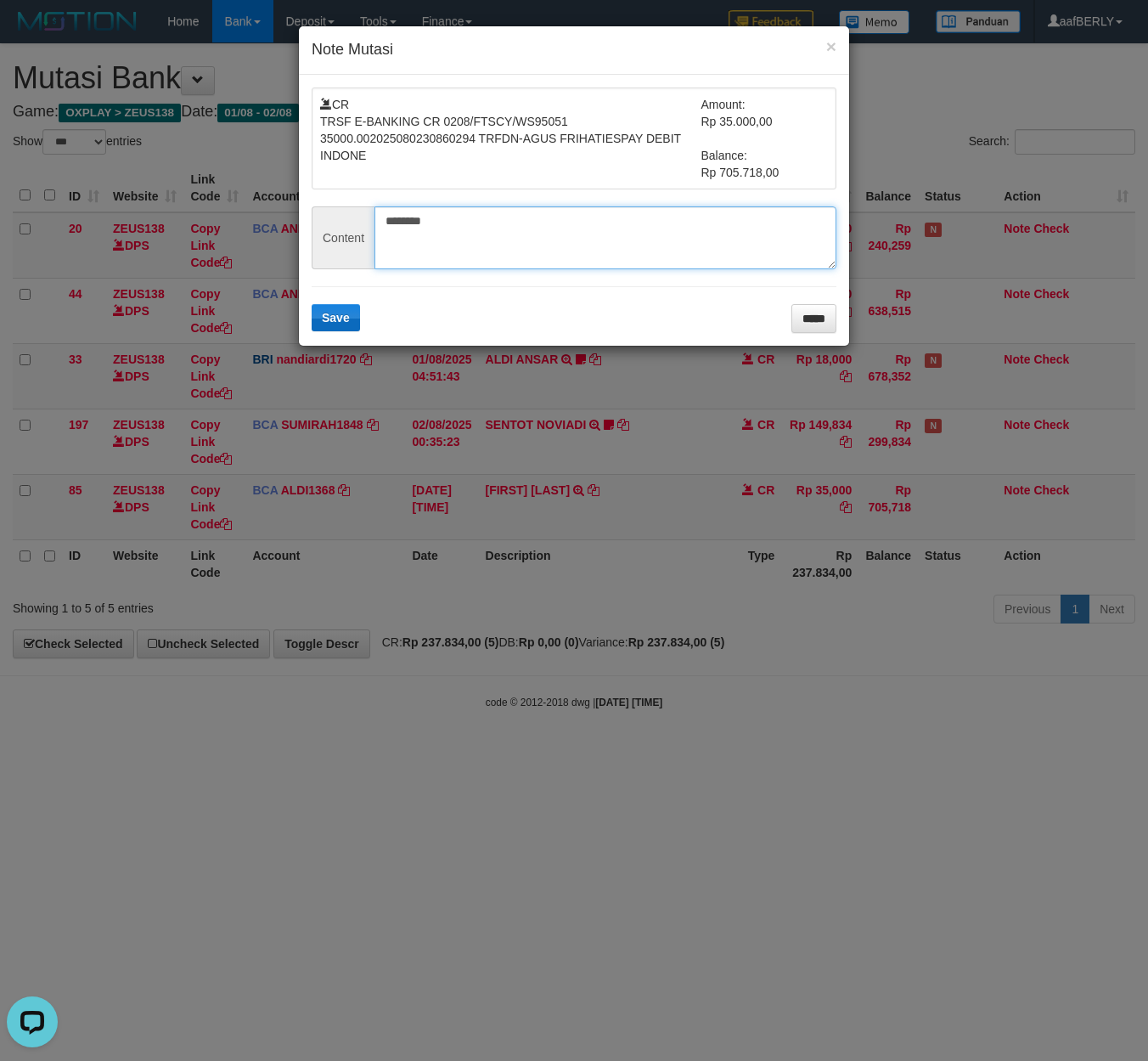 type on "********" 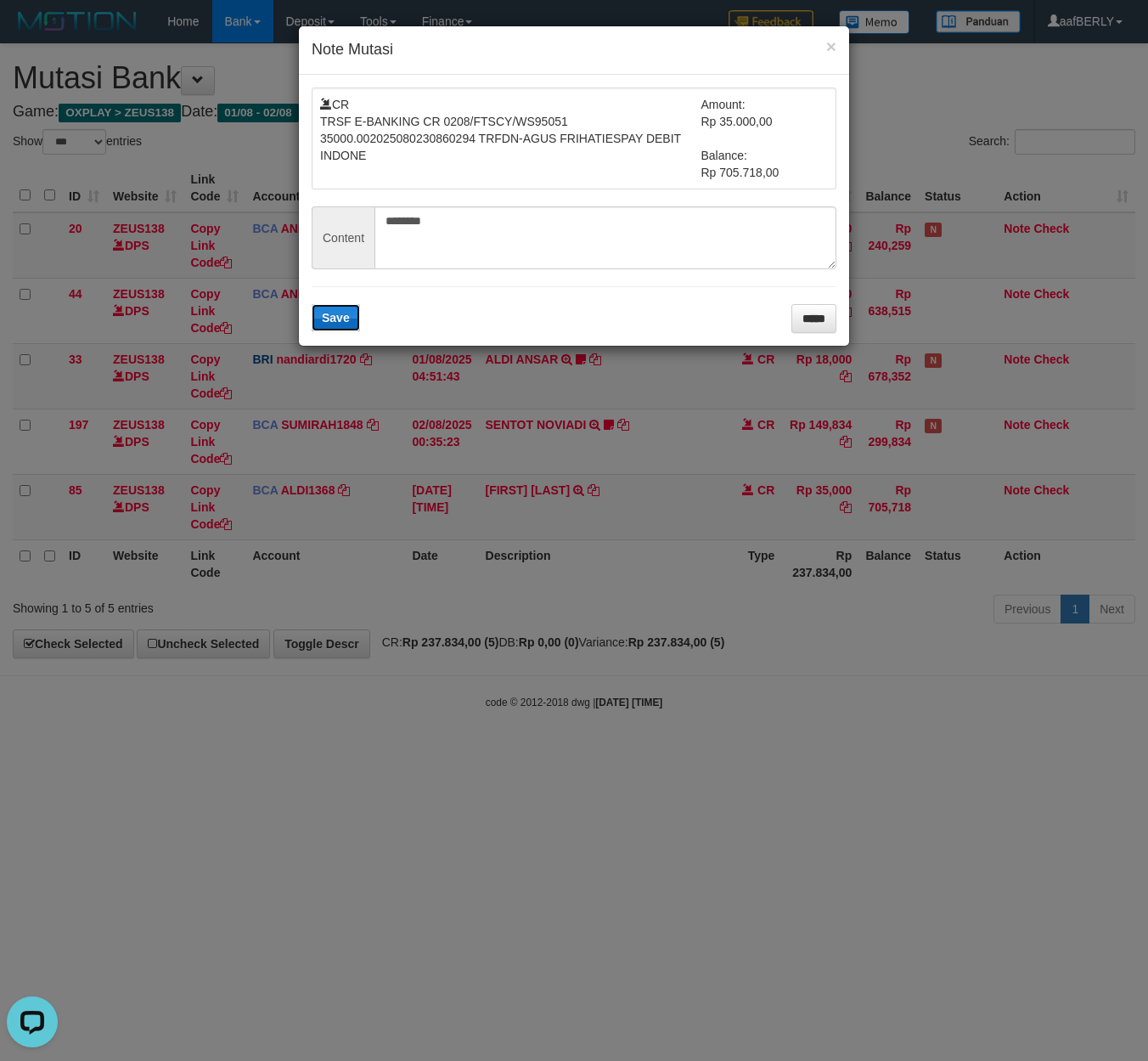 click on "Save" at bounding box center (335, 318) 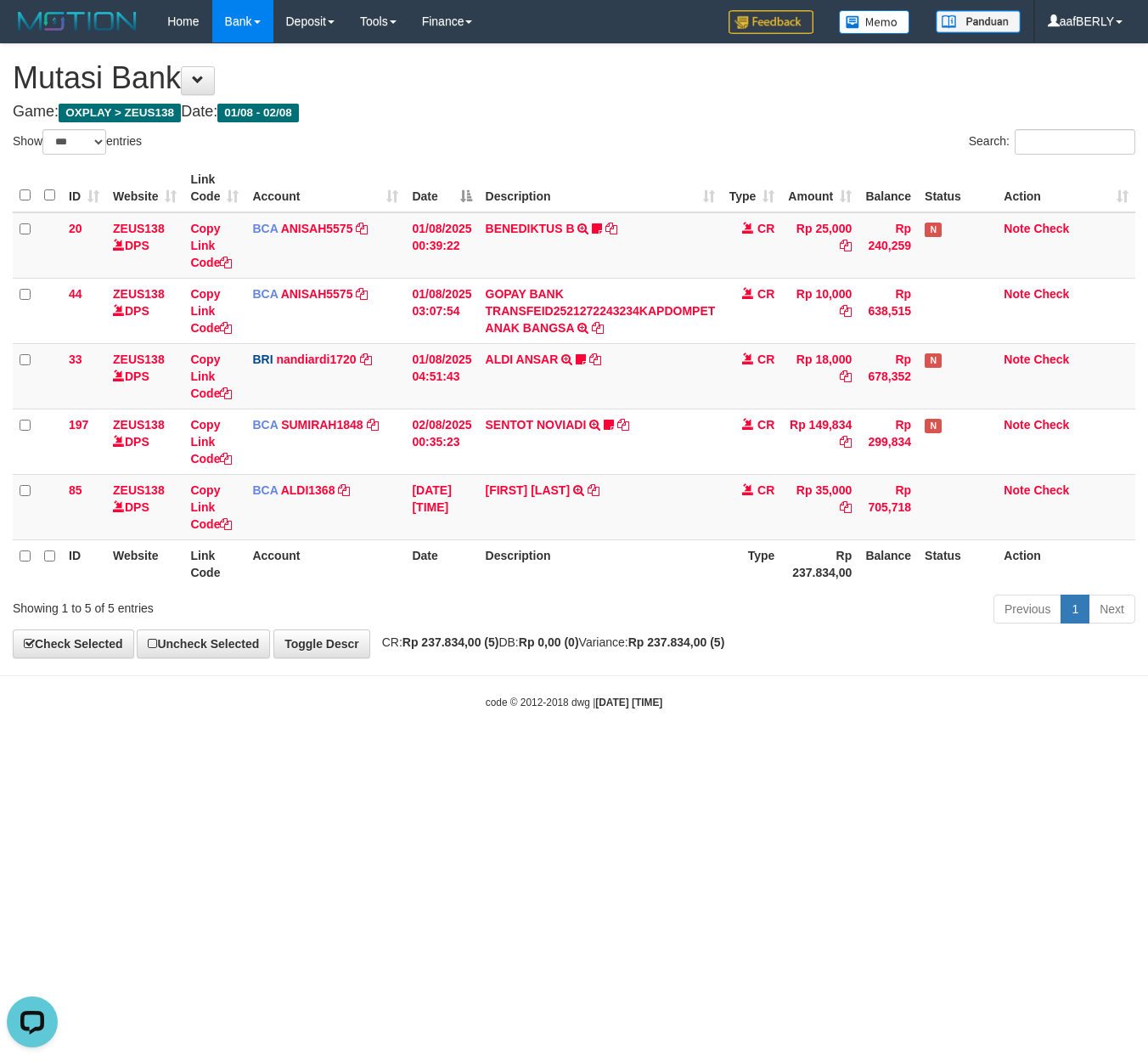 click on "Toggle navigation
Home
Bank
Account List
Load
By Website
Group
[OXPLAY]													ZEUS138
By Load Group (DPS)" at bounding box center [574, 376] 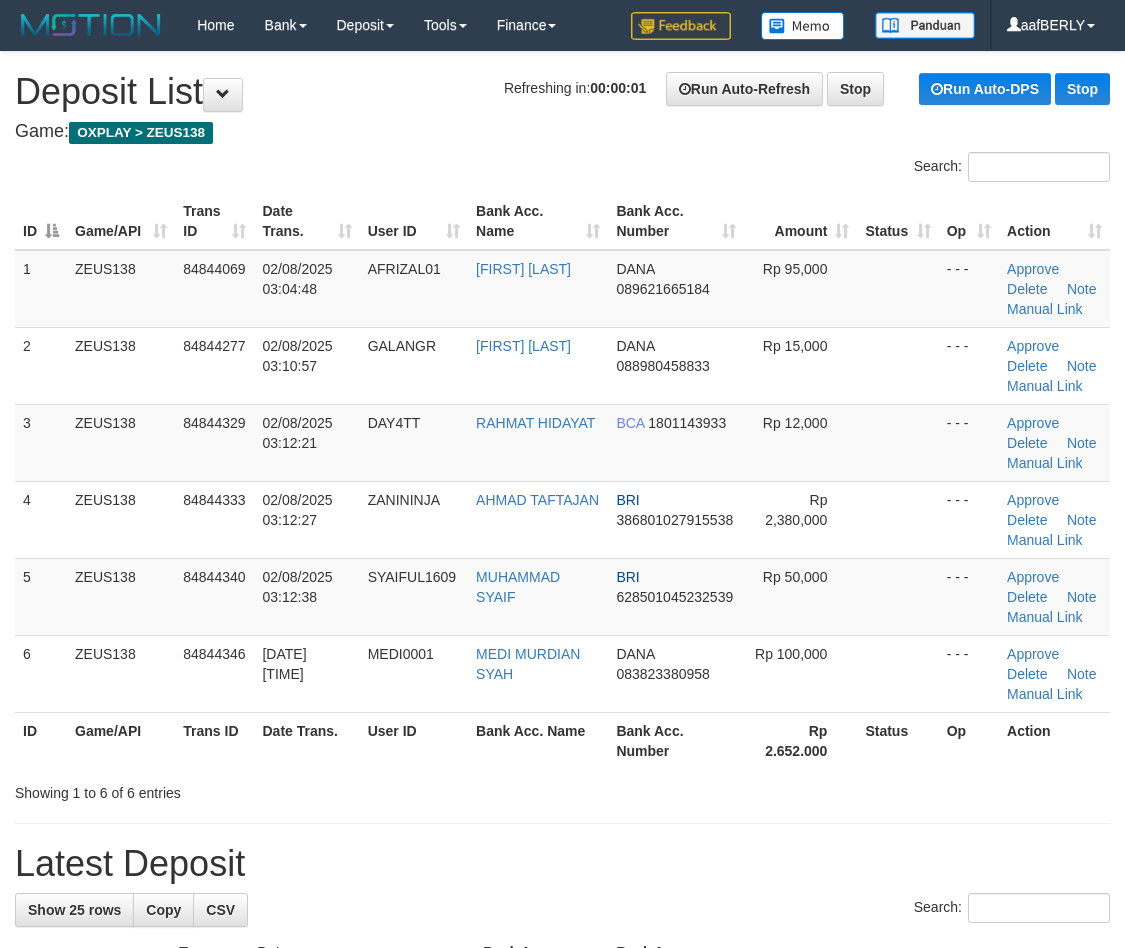 scroll, scrollTop: 0, scrollLeft: 0, axis: both 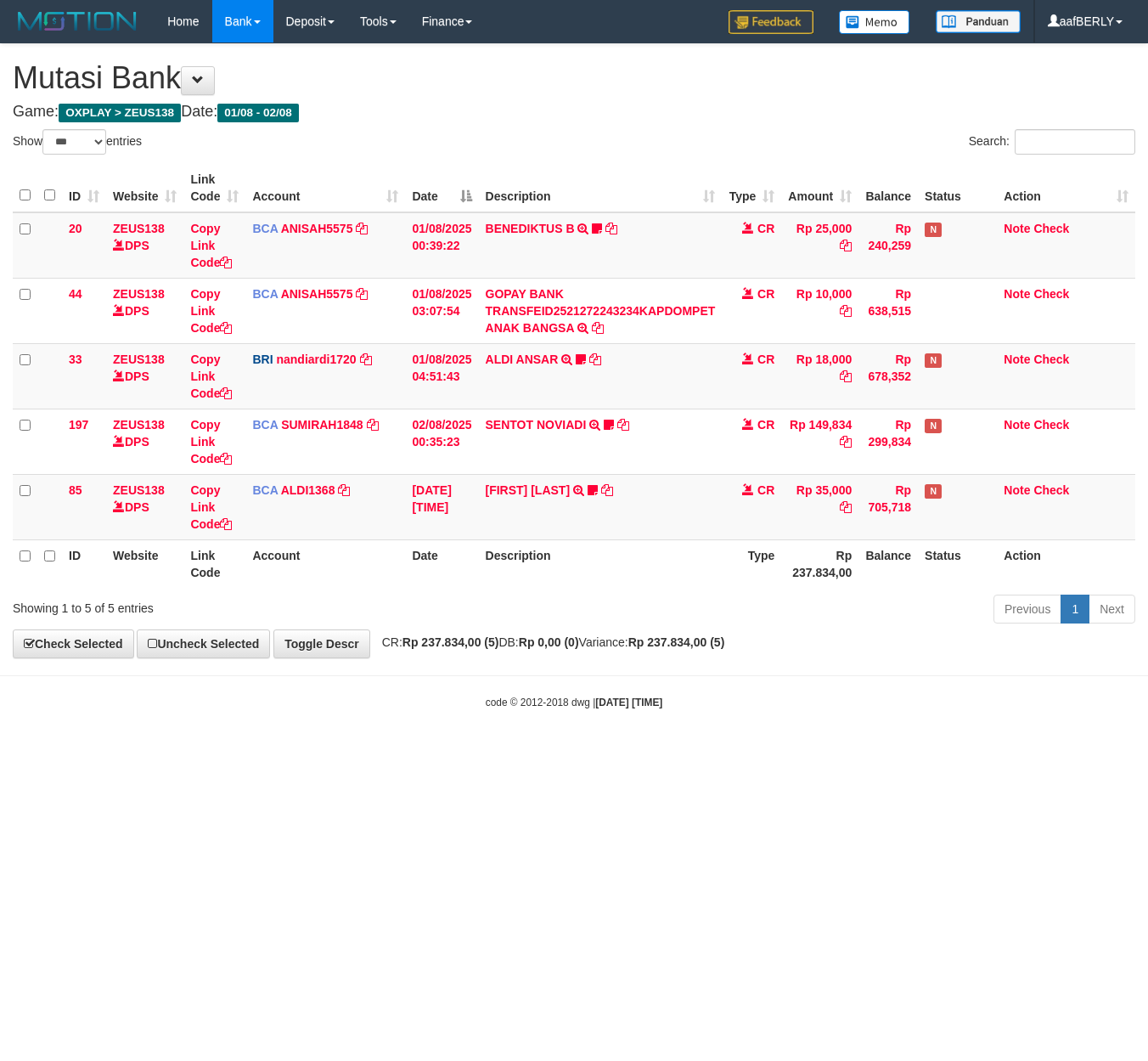 select on "***" 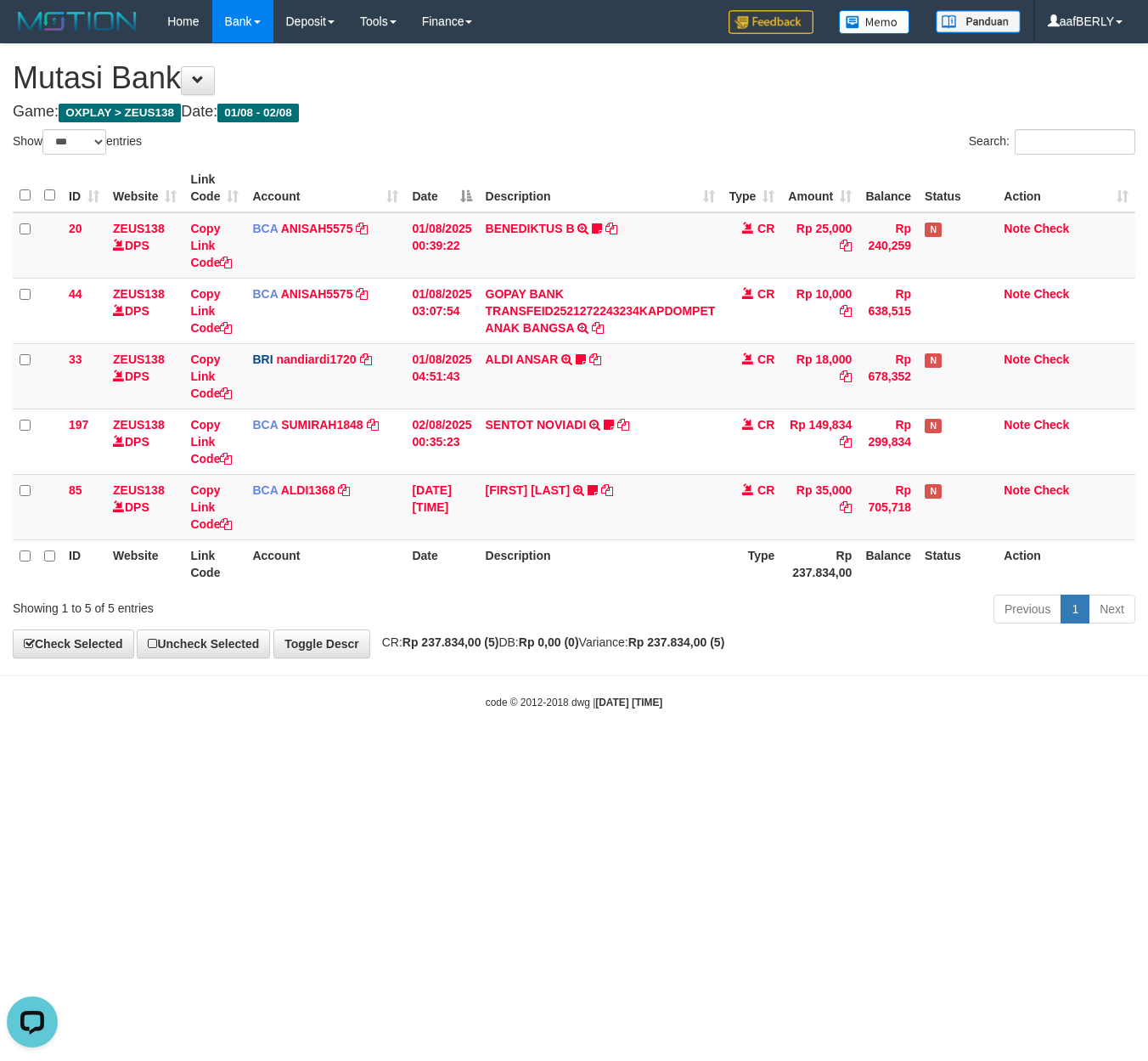 scroll, scrollTop: 0, scrollLeft: 0, axis: both 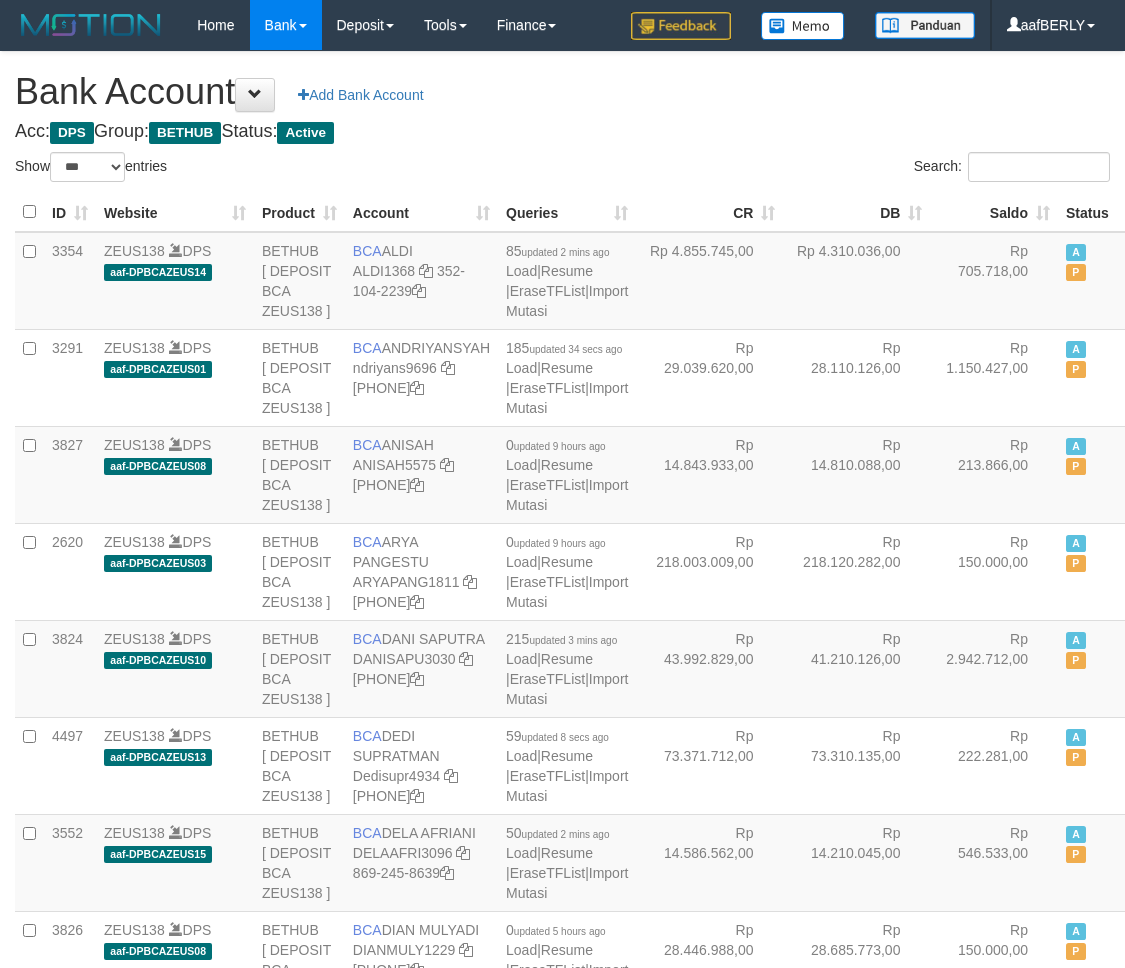select on "***" 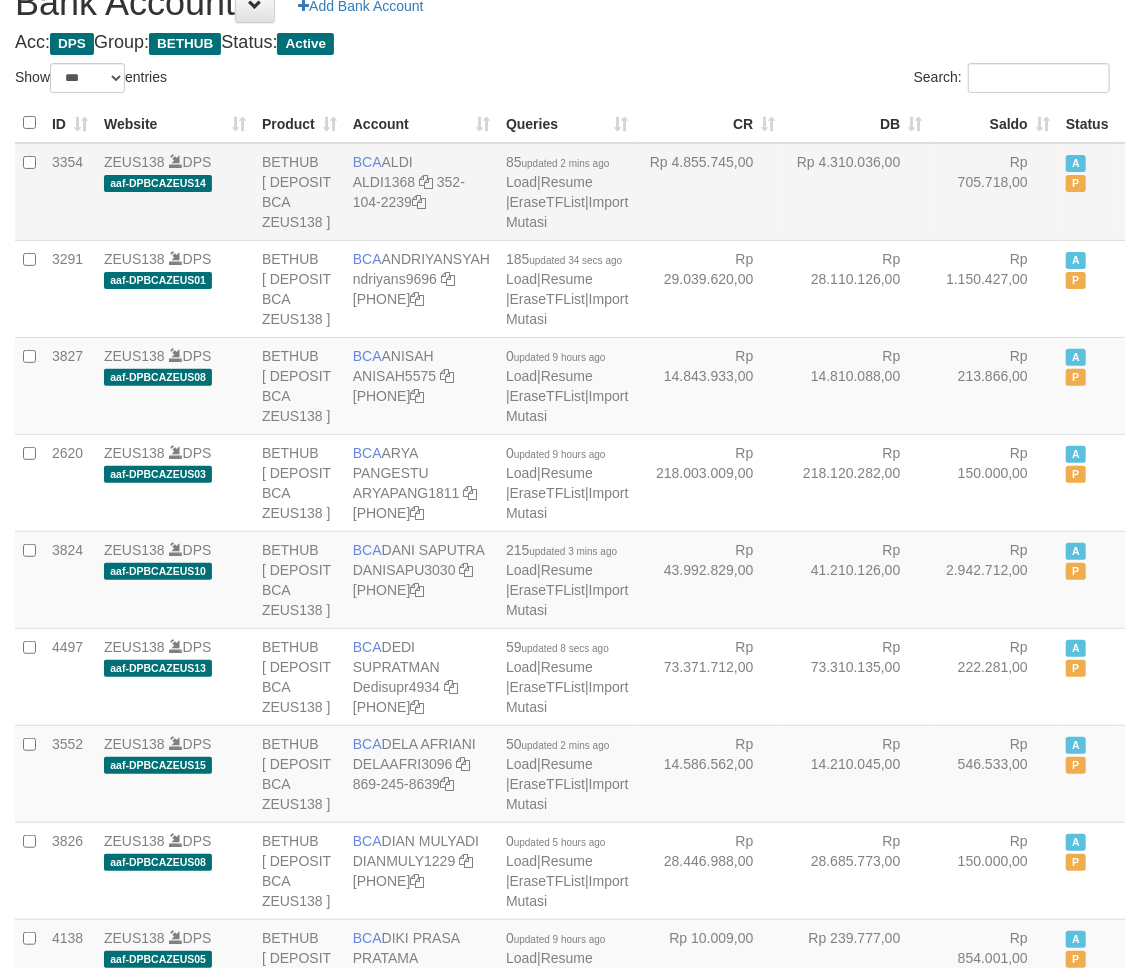 scroll, scrollTop: 177, scrollLeft: 0, axis: vertical 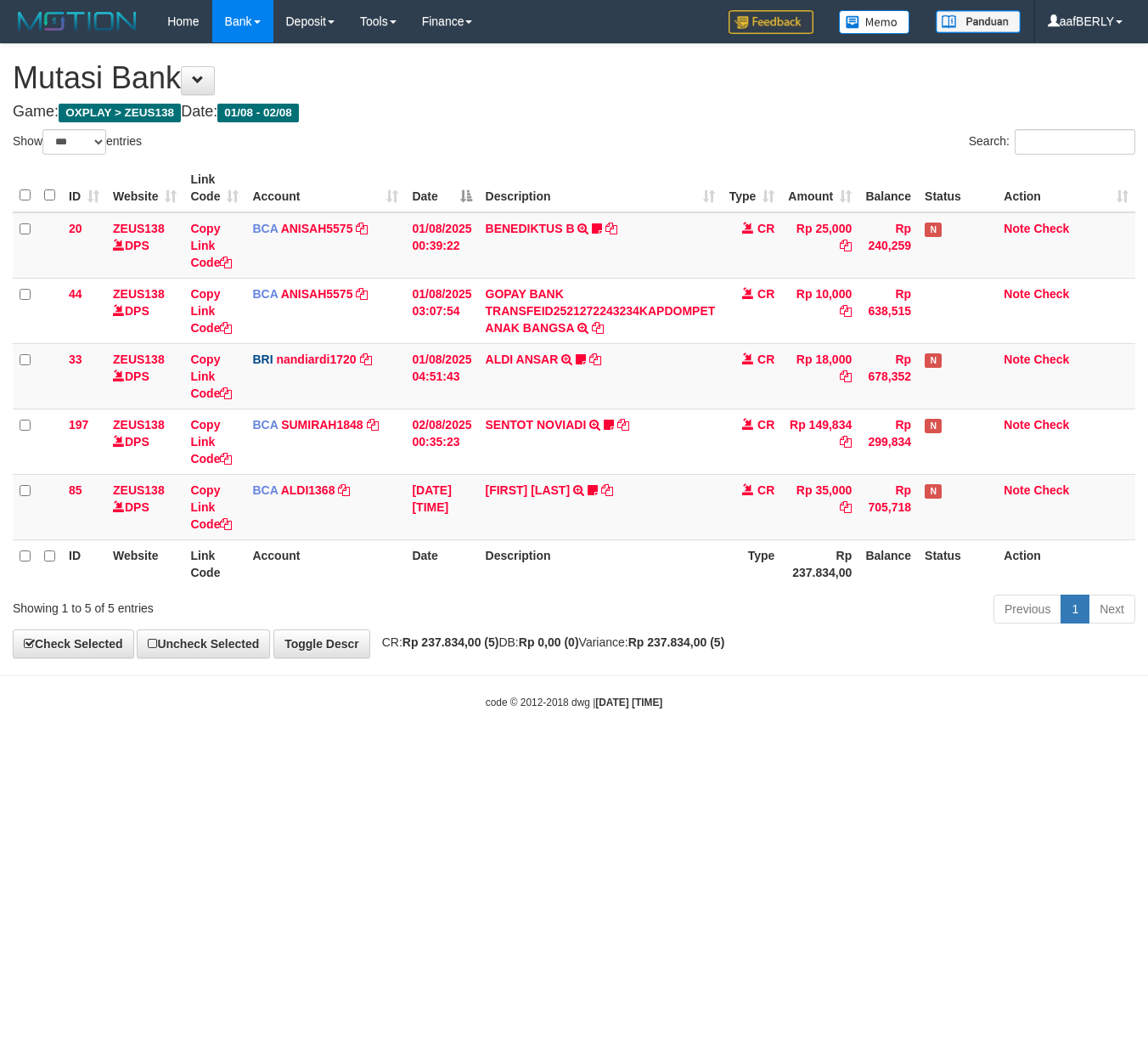 select on "***" 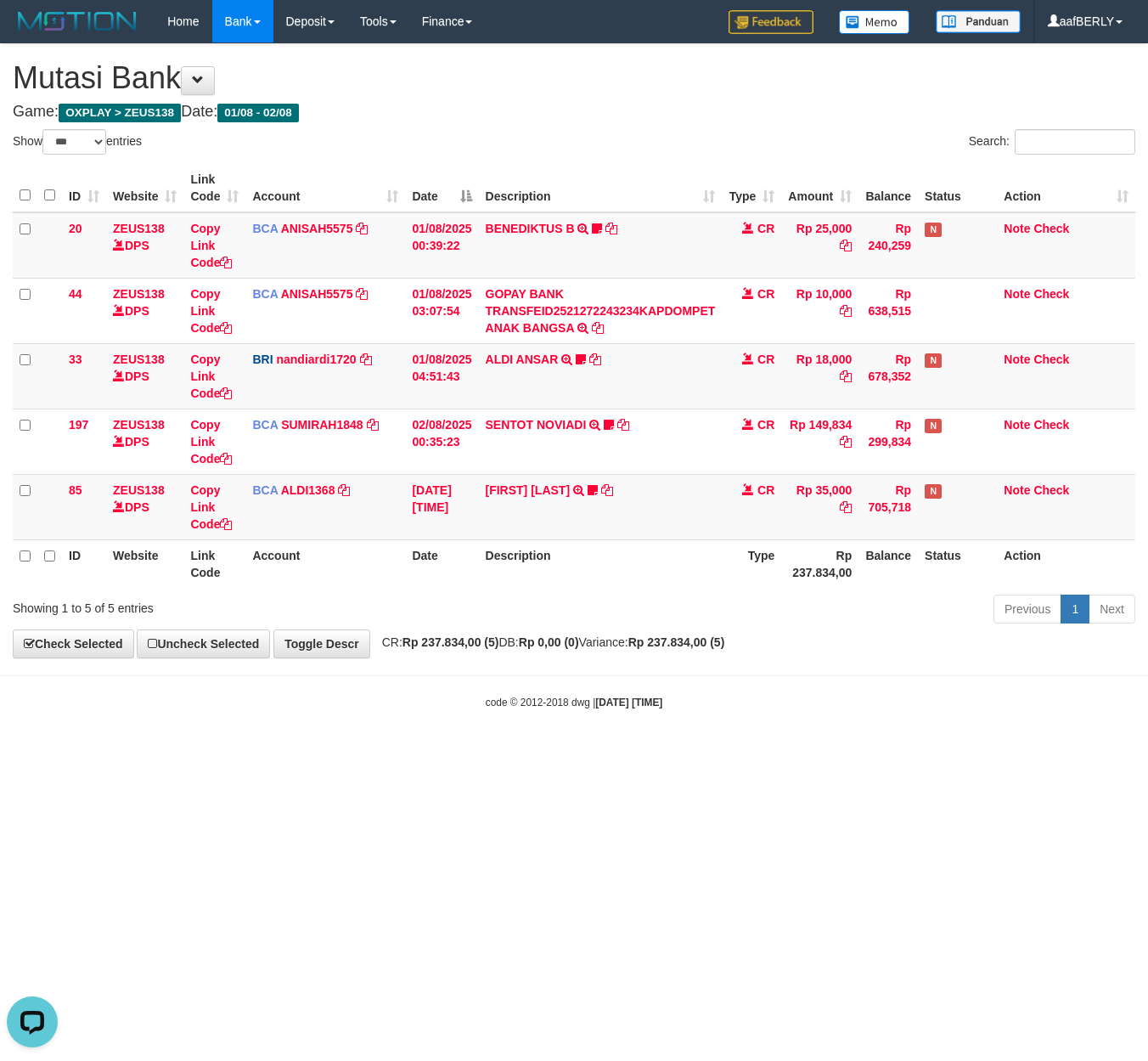 scroll, scrollTop: 0, scrollLeft: 0, axis: both 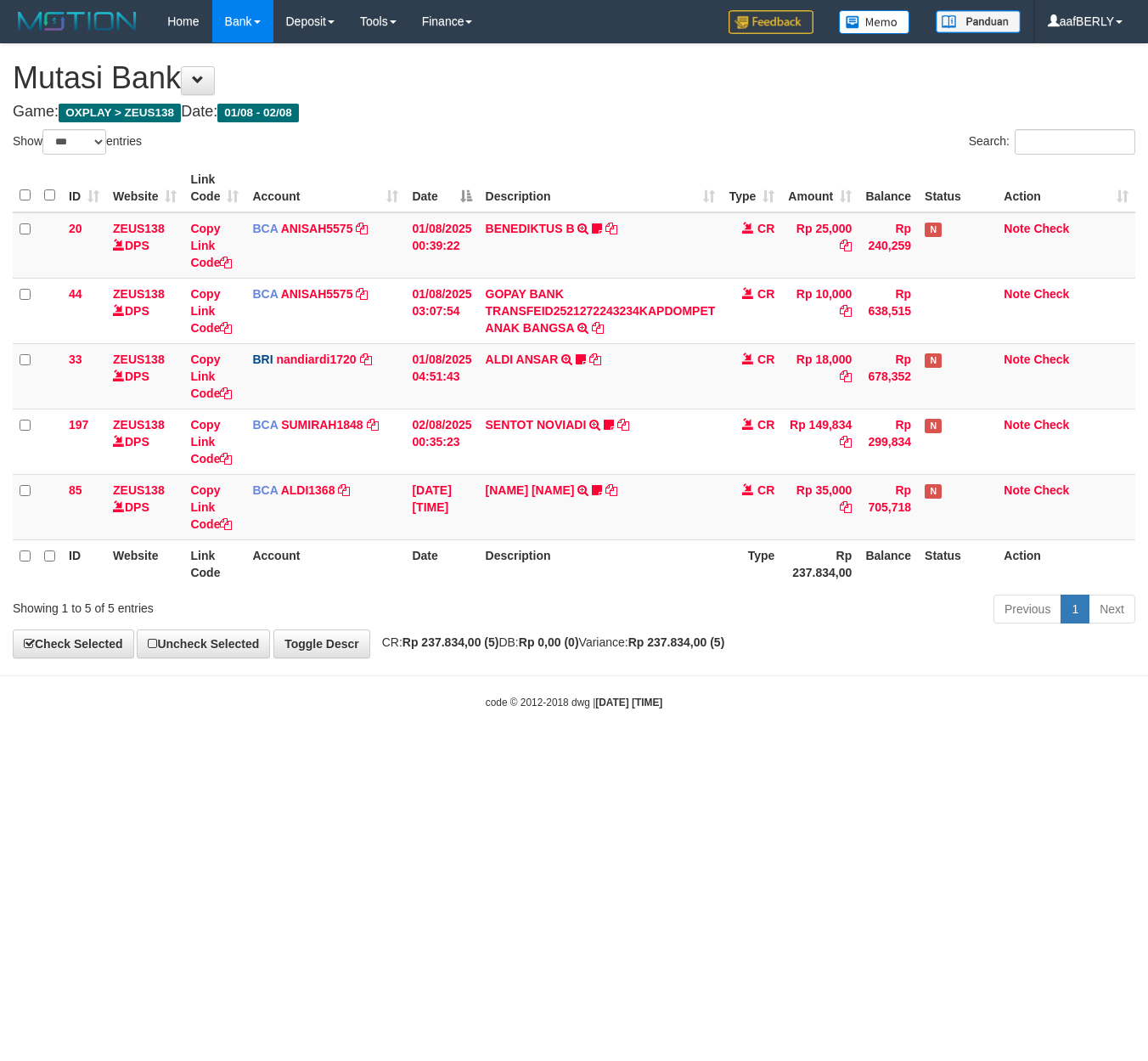 select on "***" 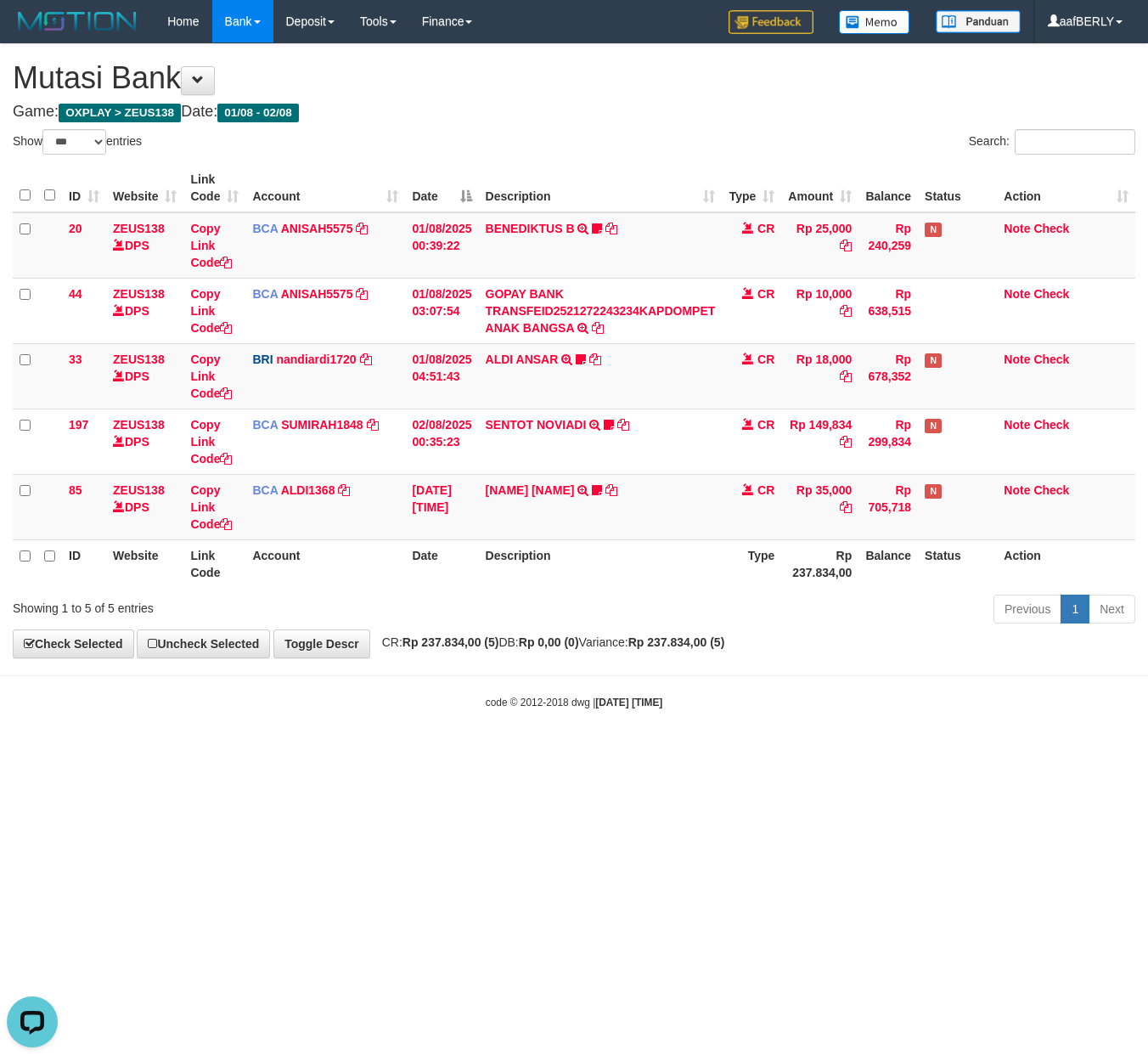 scroll, scrollTop: 0, scrollLeft: 0, axis: both 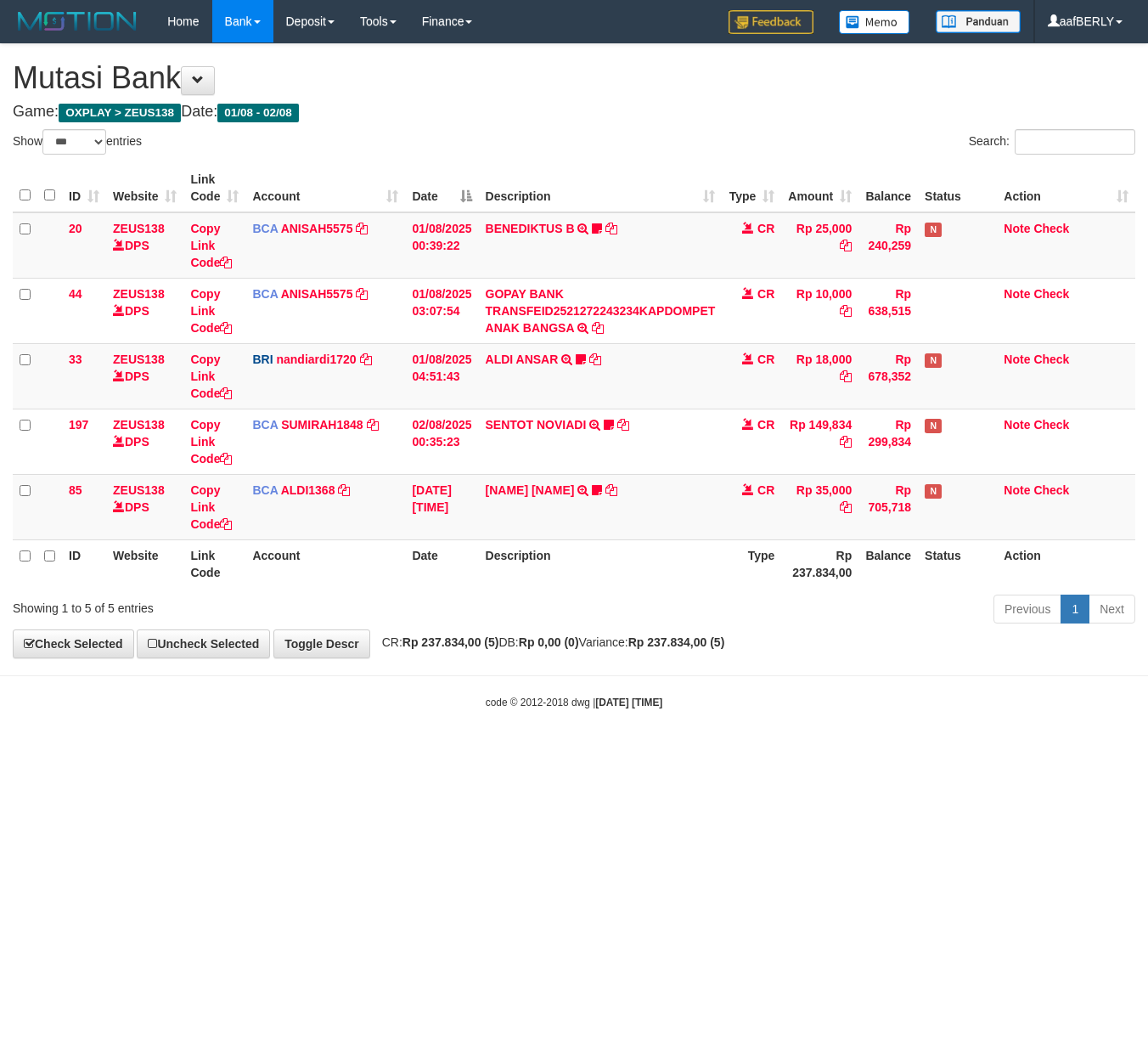 select on "***" 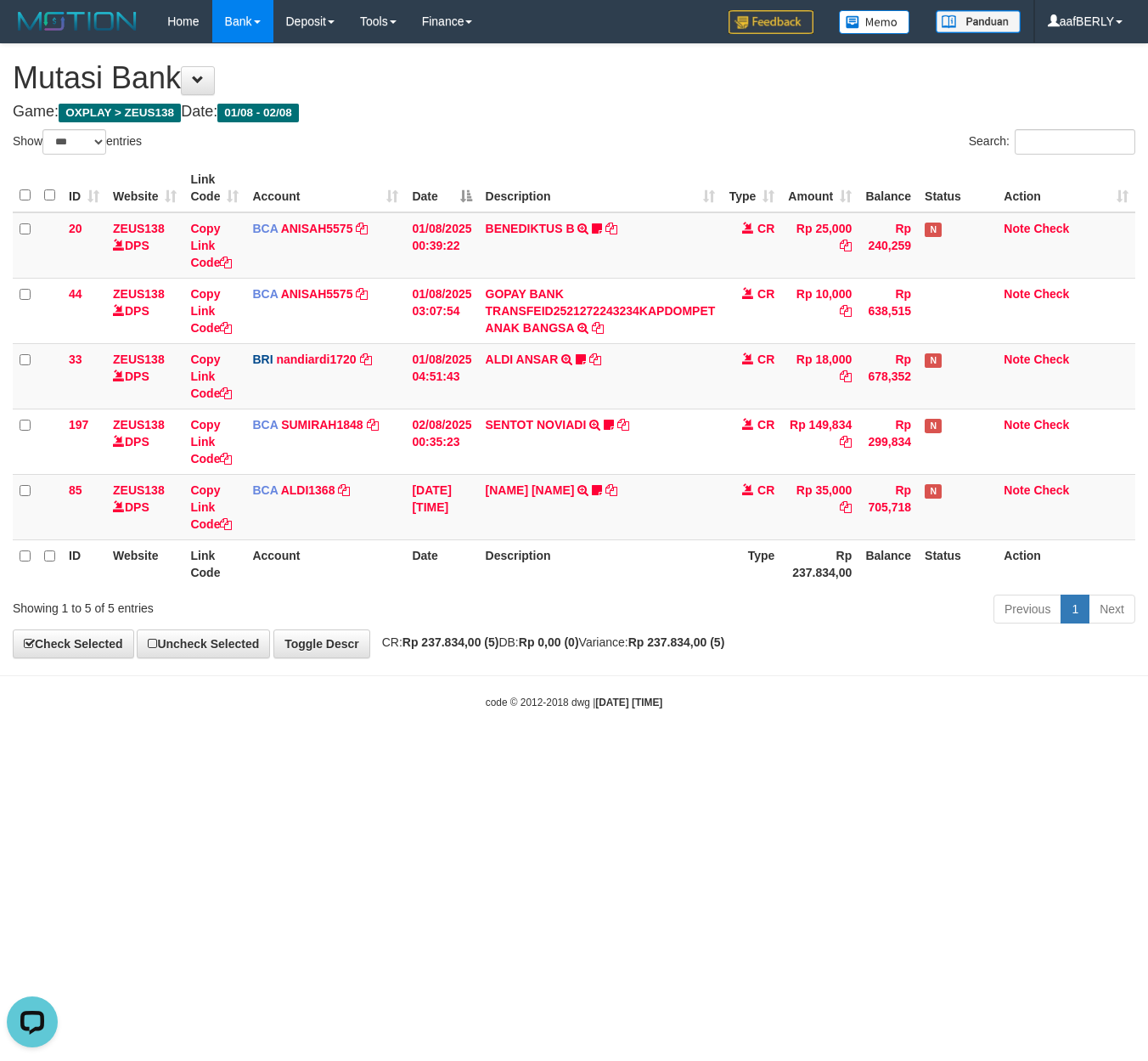 scroll, scrollTop: 0, scrollLeft: 0, axis: both 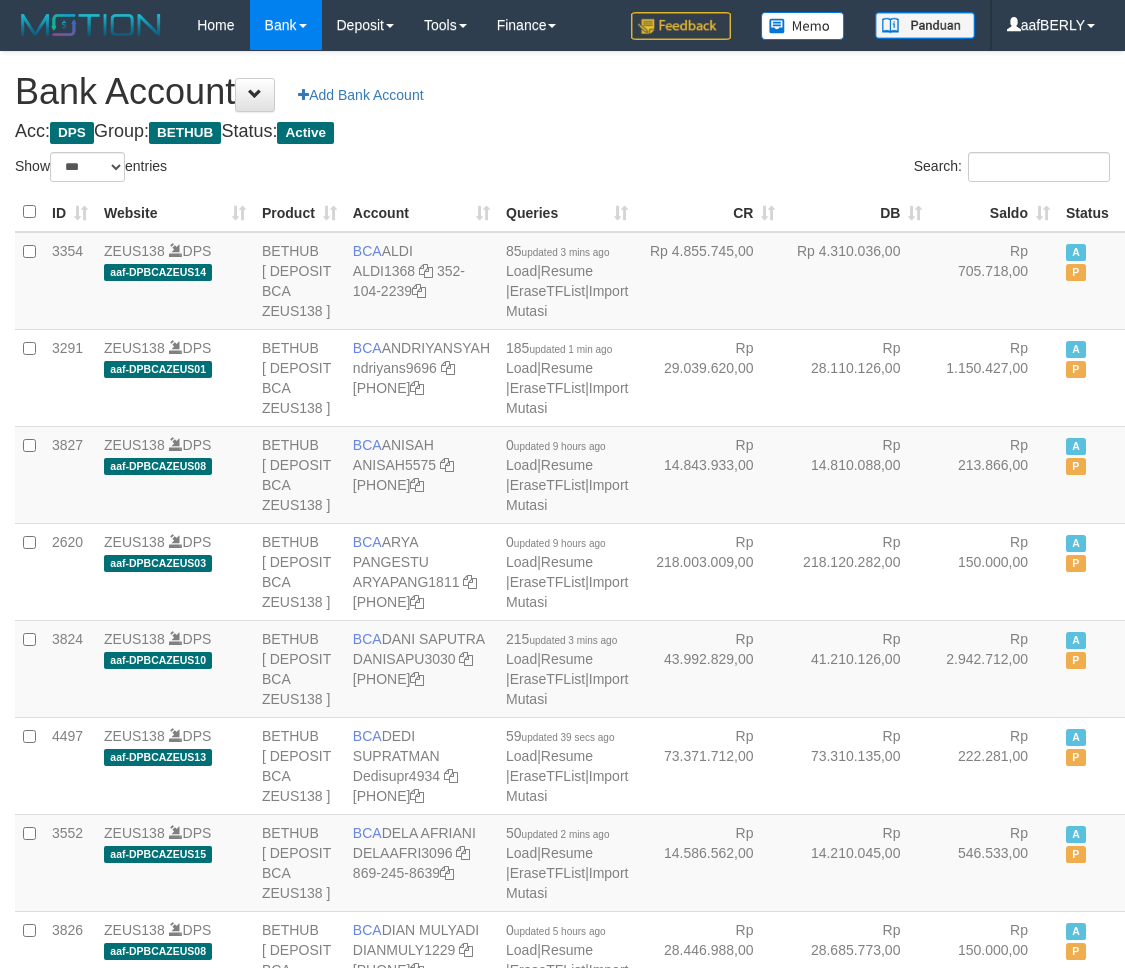 select on "***" 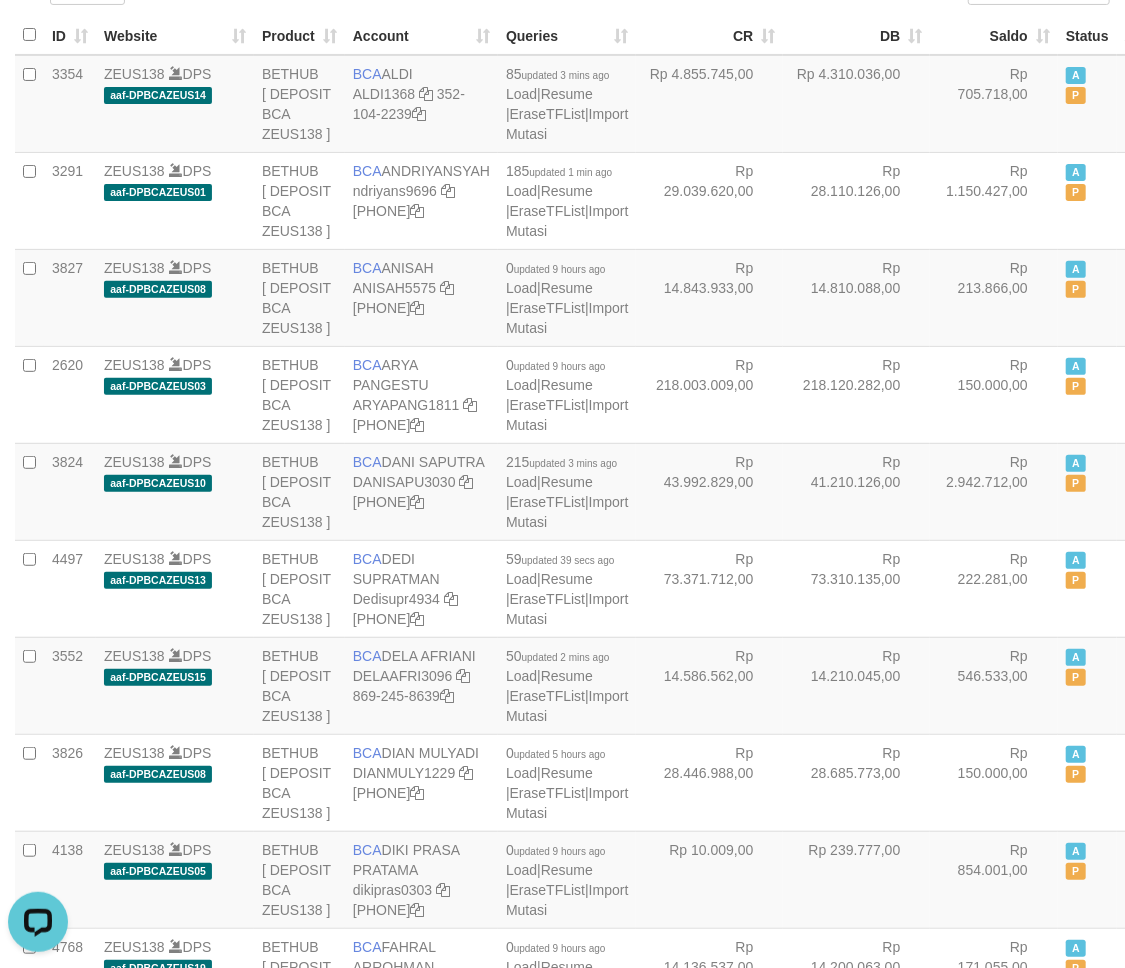 scroll, scrollTop: 0, scrollLeft: 0, axis: both 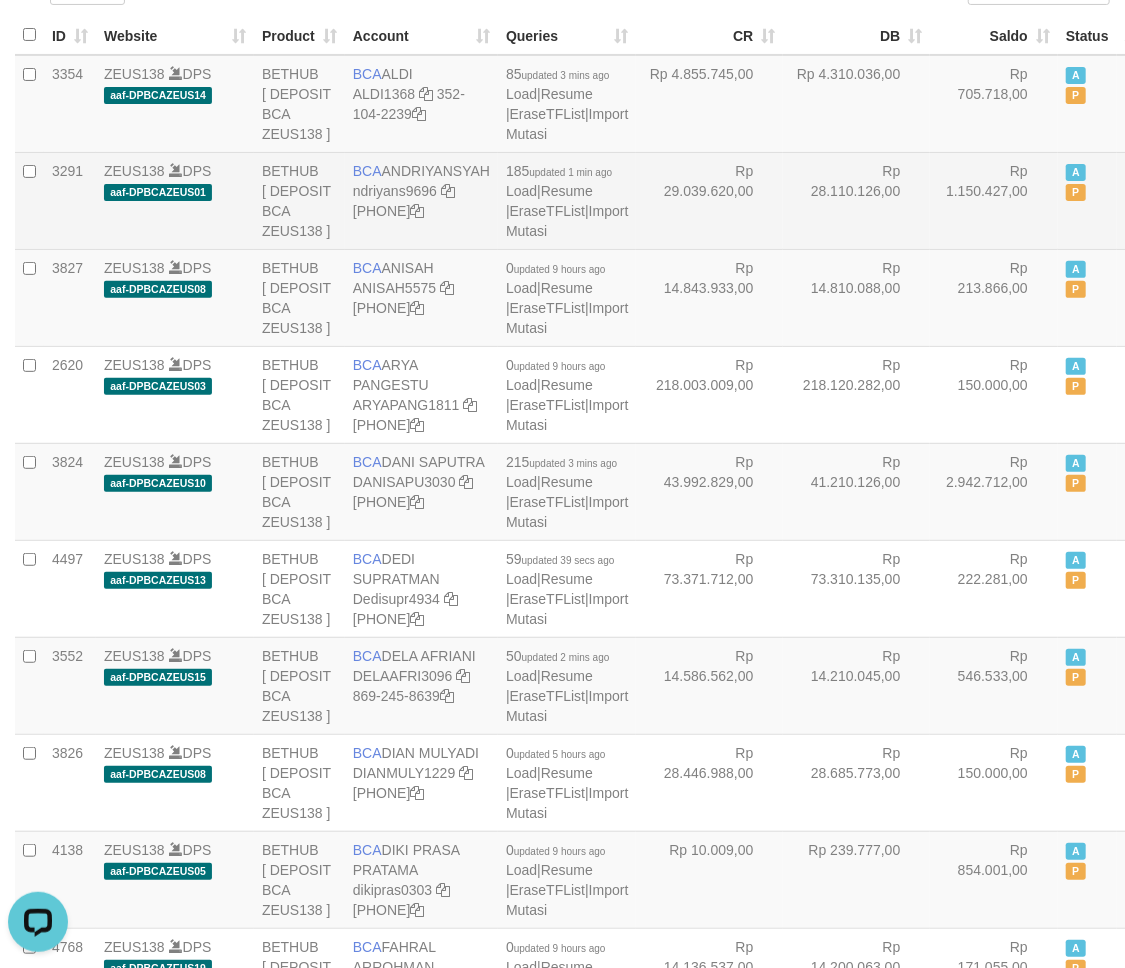 drag, startPoint x: 740, startPoint y: 342, endPoint x: 706, endPoint y: 325, distance: 38.013157 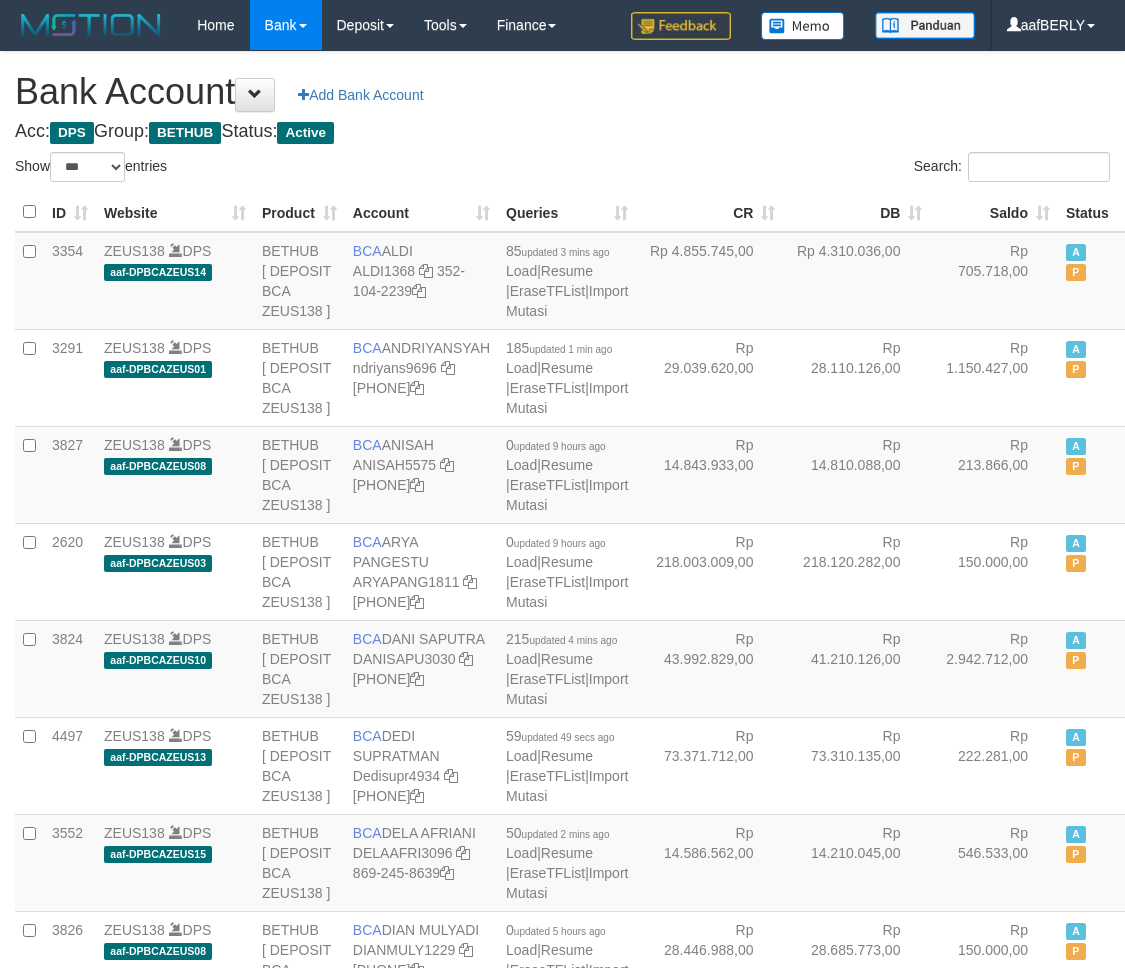 select on "***" 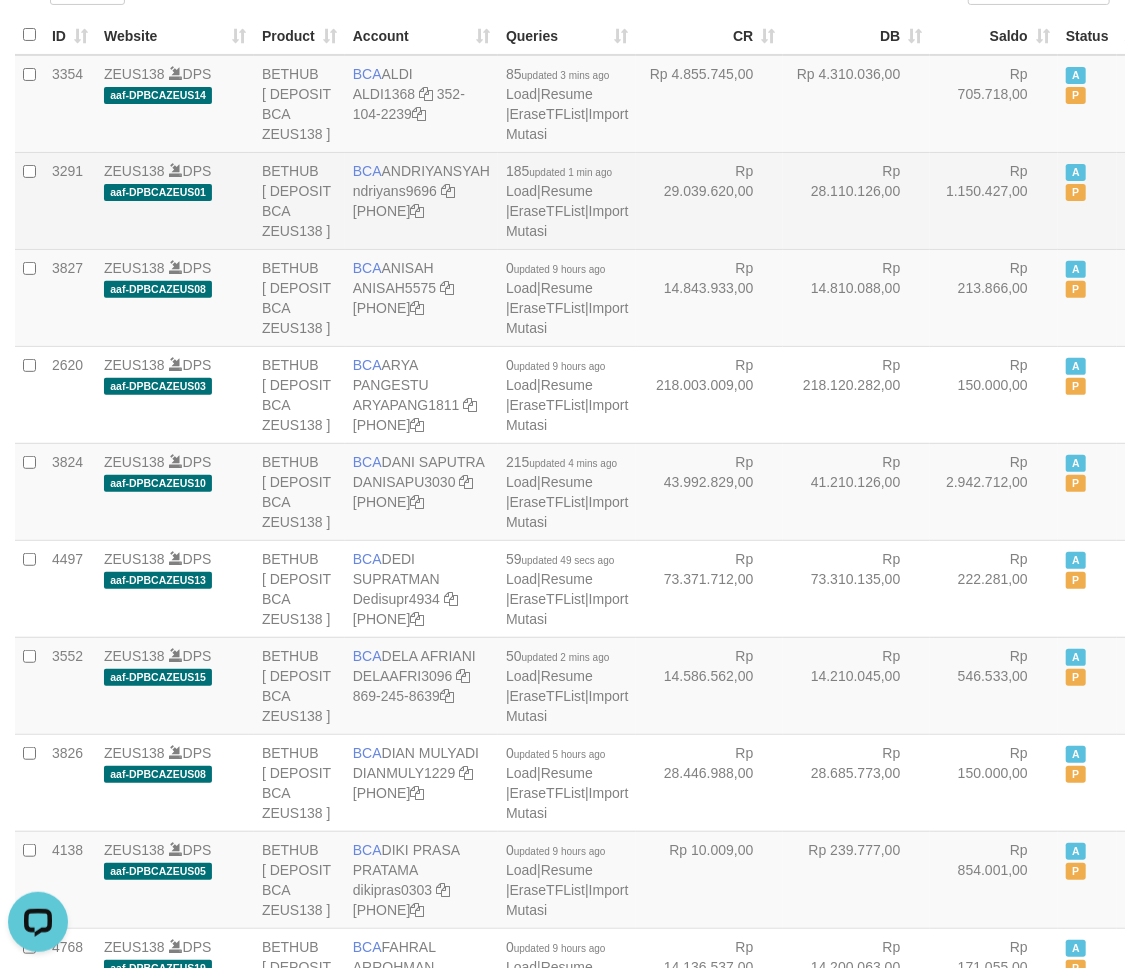 scroll, scrollTop: 0, scrollLeft: 0, axis: both 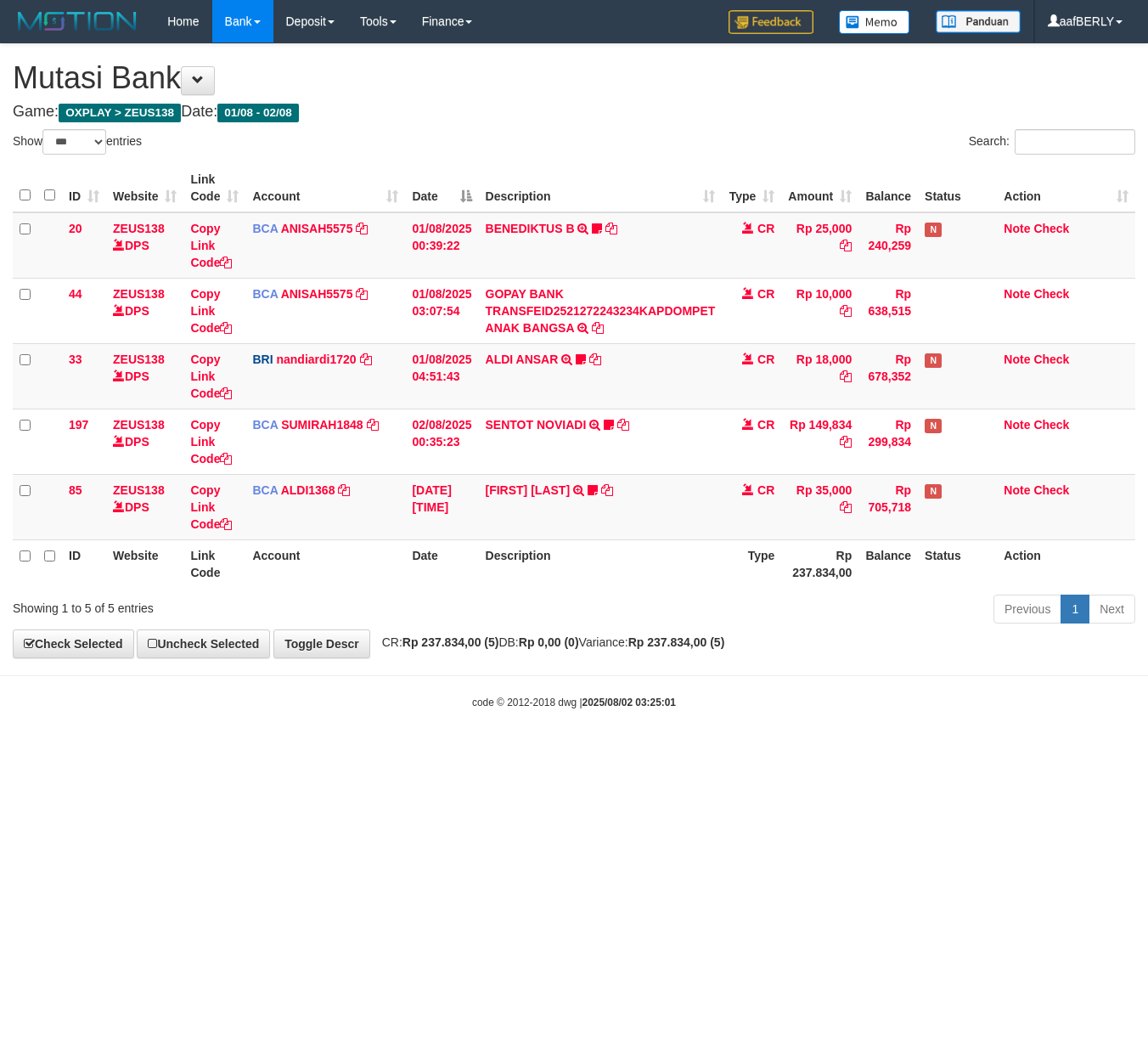 select on "***" 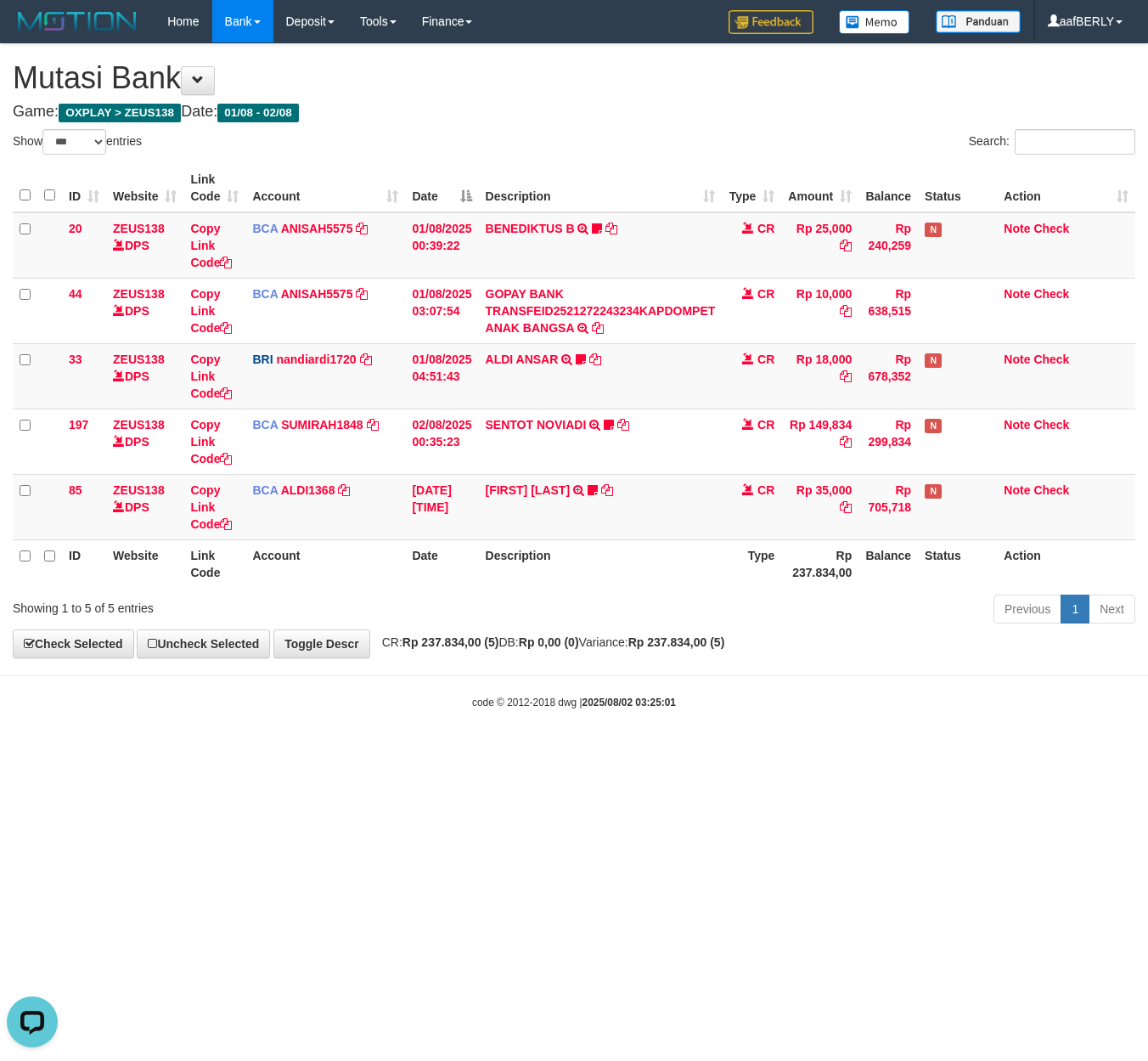 scroll, scrollTop: 0, scrollLeft: 0, axis: both 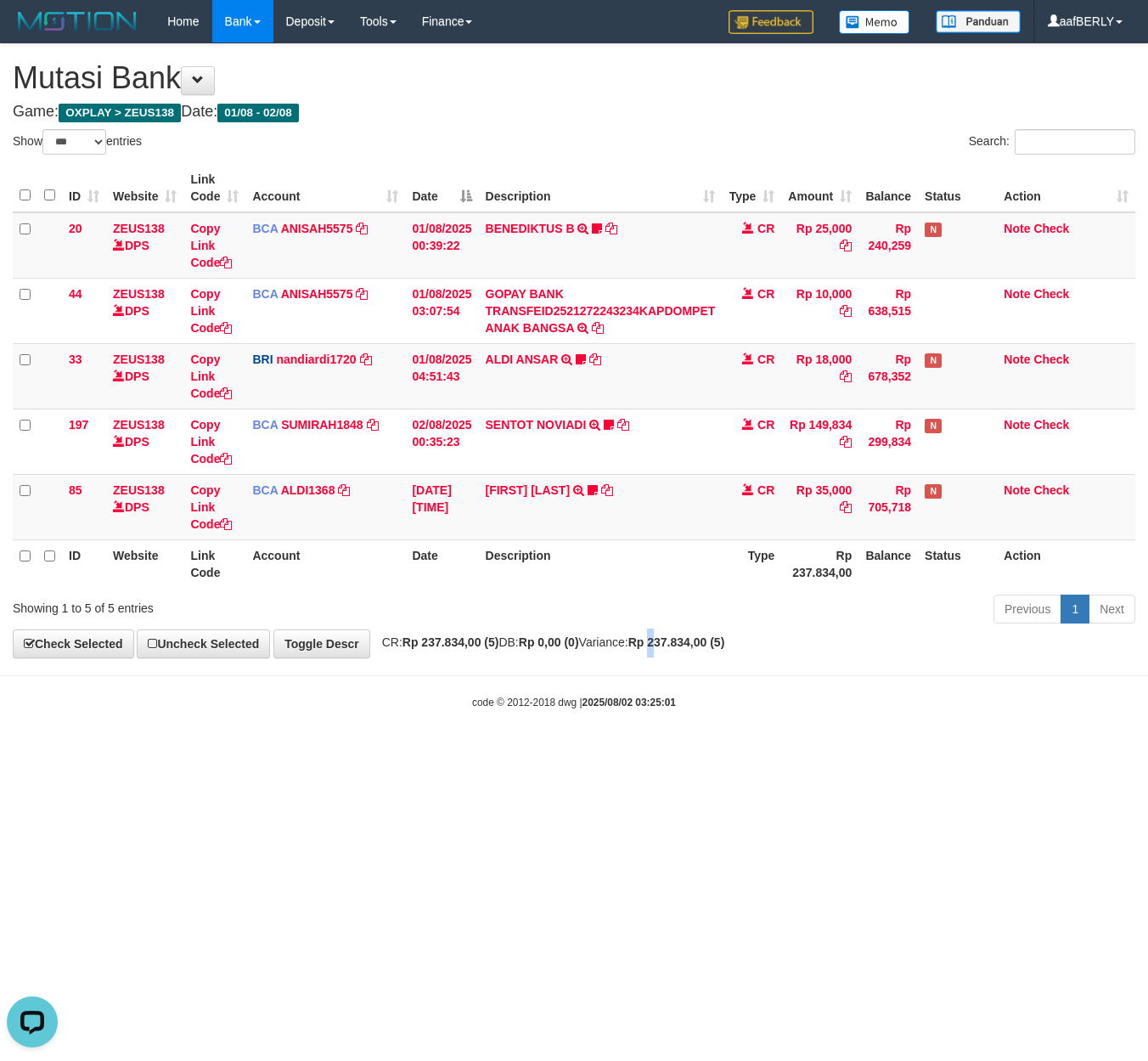 drag, startPoint x: 701, startPoint y: 646, endPoint x: 690, endPoint y: 447, distance: 199.3038 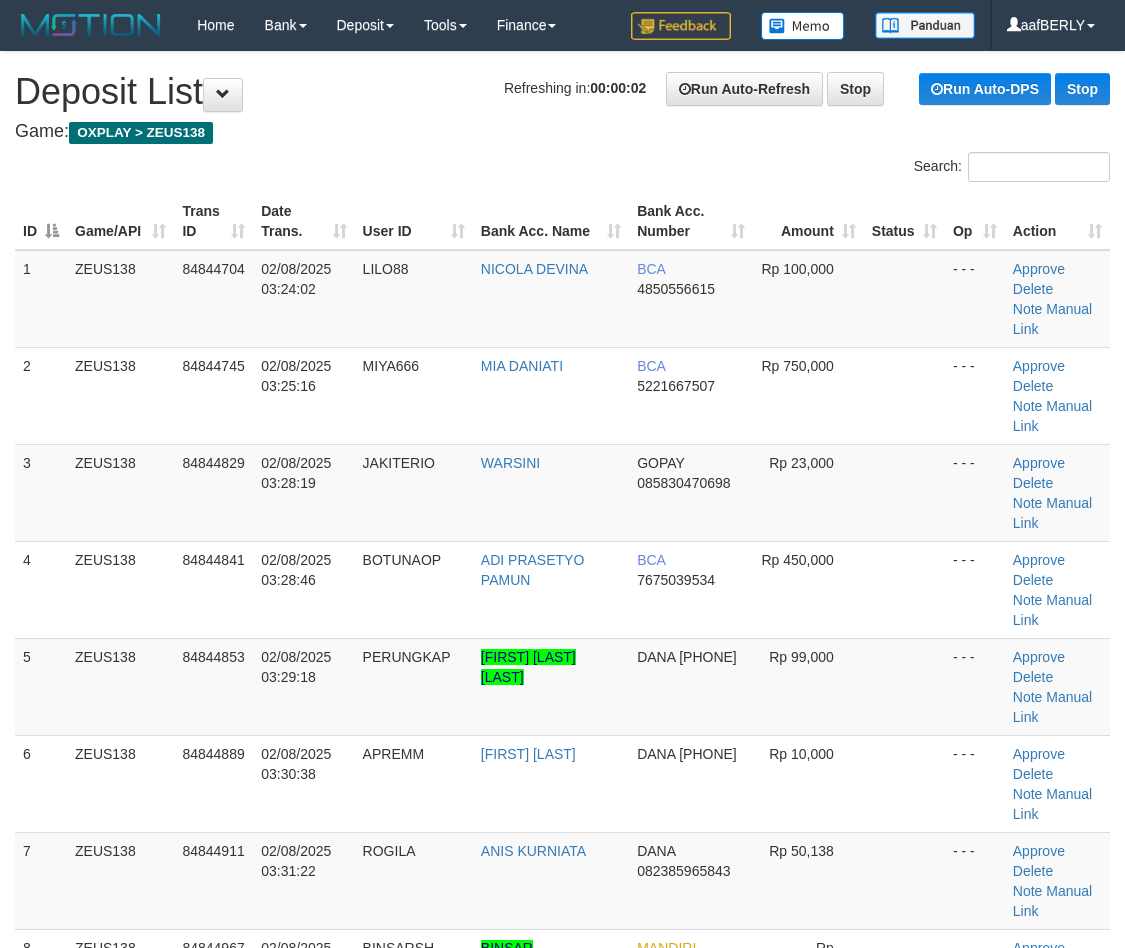 scroll, scrollTop: 0, scrollLeft: 0, axis: both 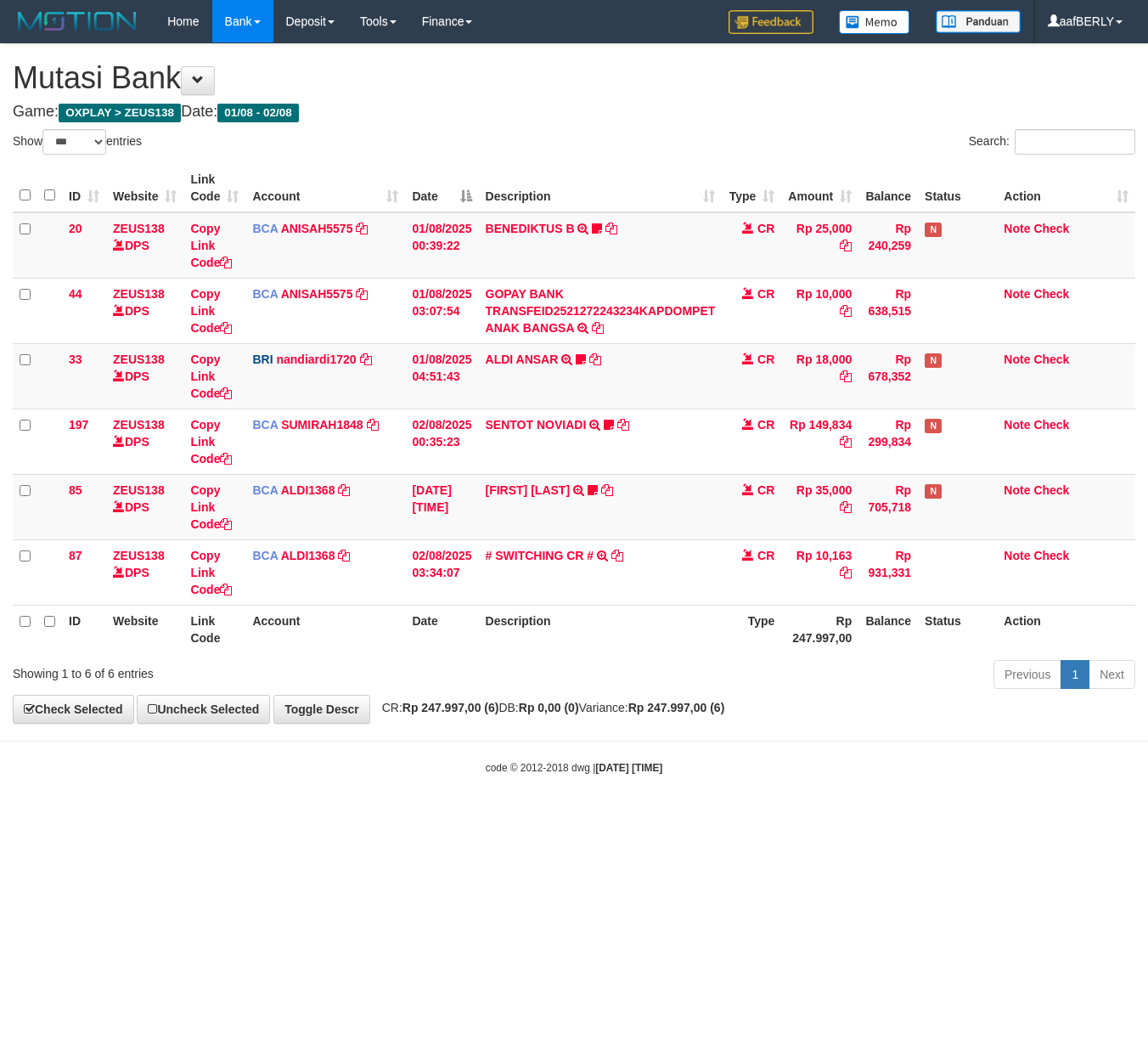 select on "***" 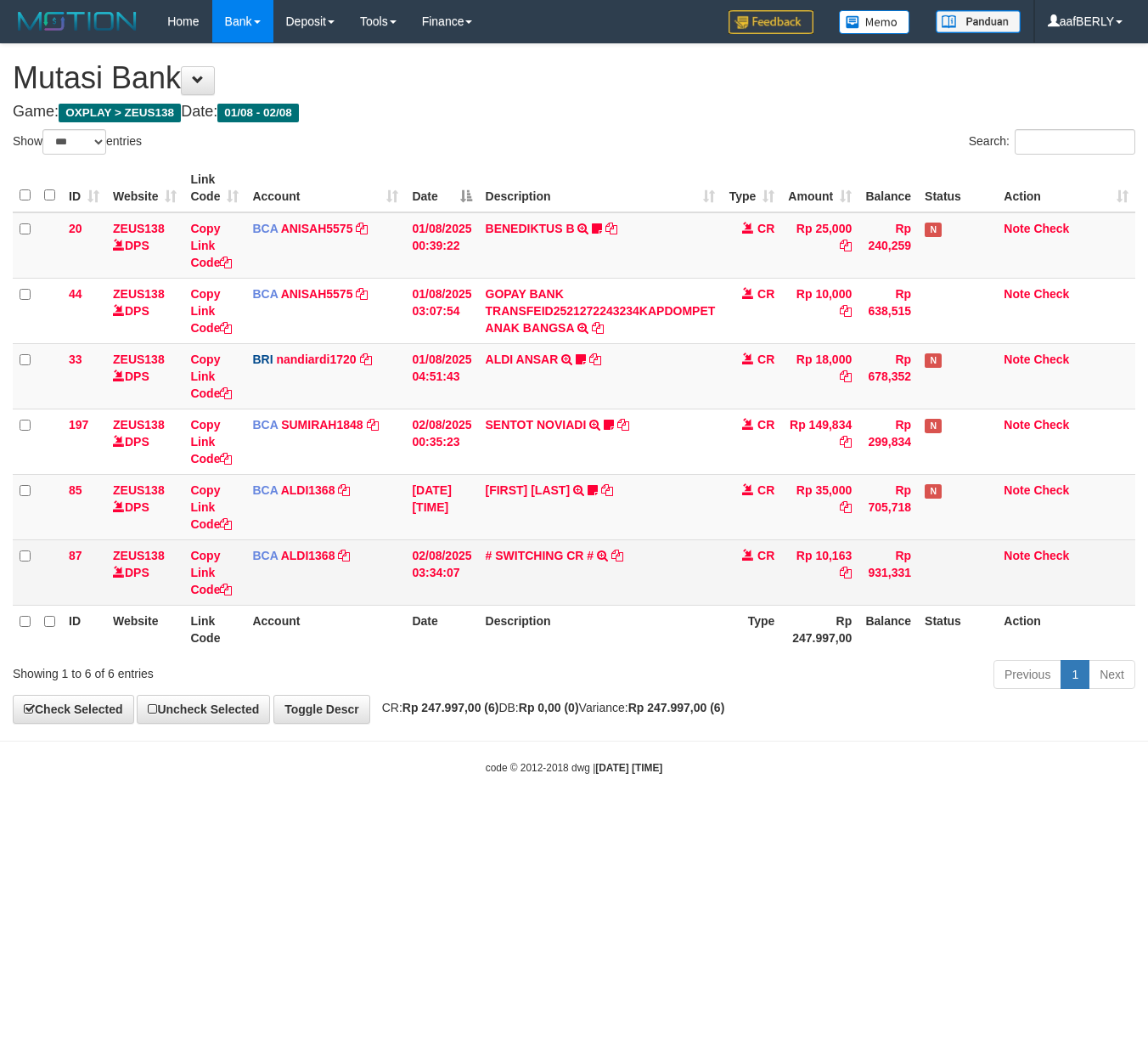 scroll, scrollTop: 0, scrollLeft: 0, axis: both 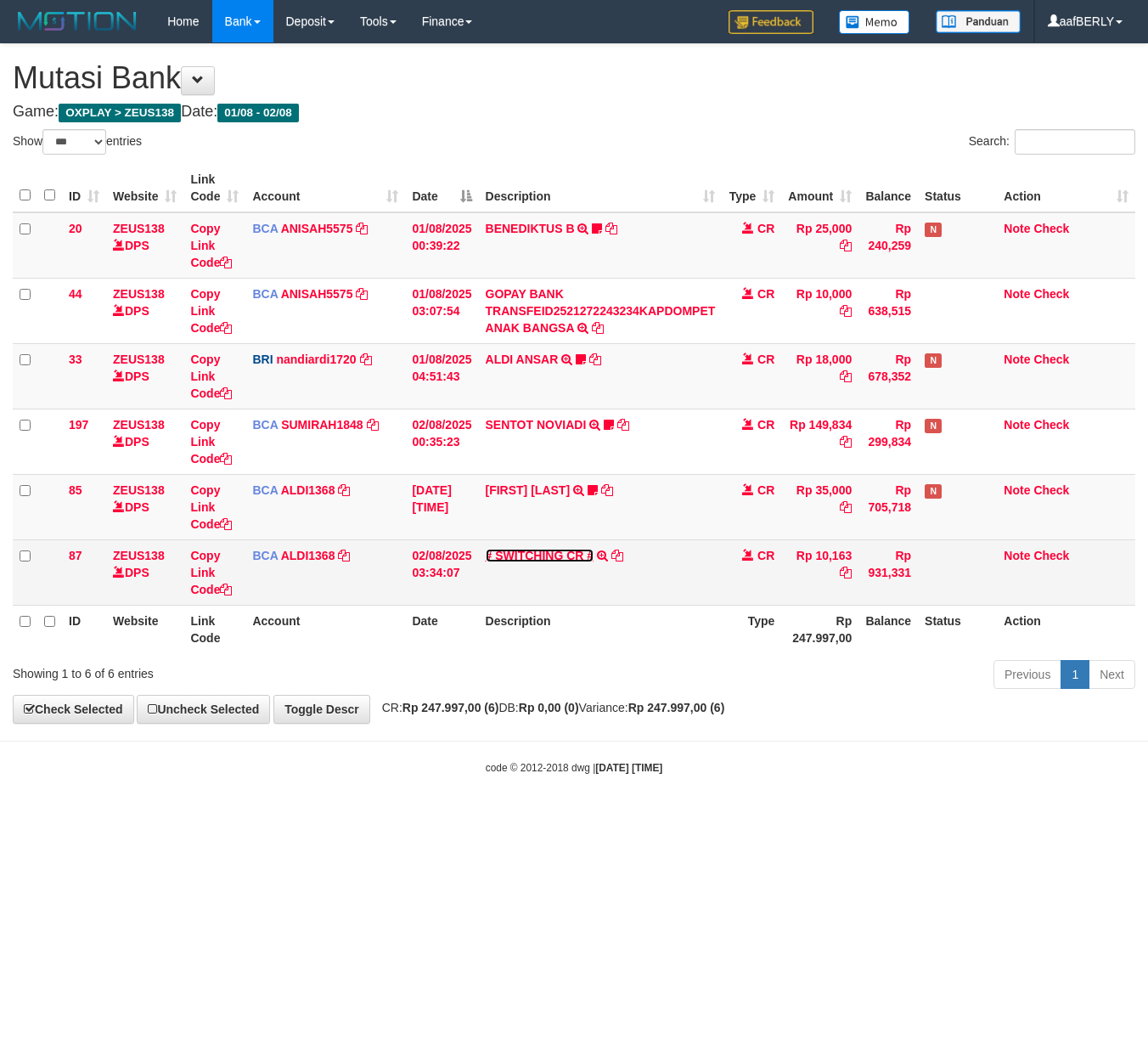 click on "# SWITCHING CR #" at bounding box center (540, 556) 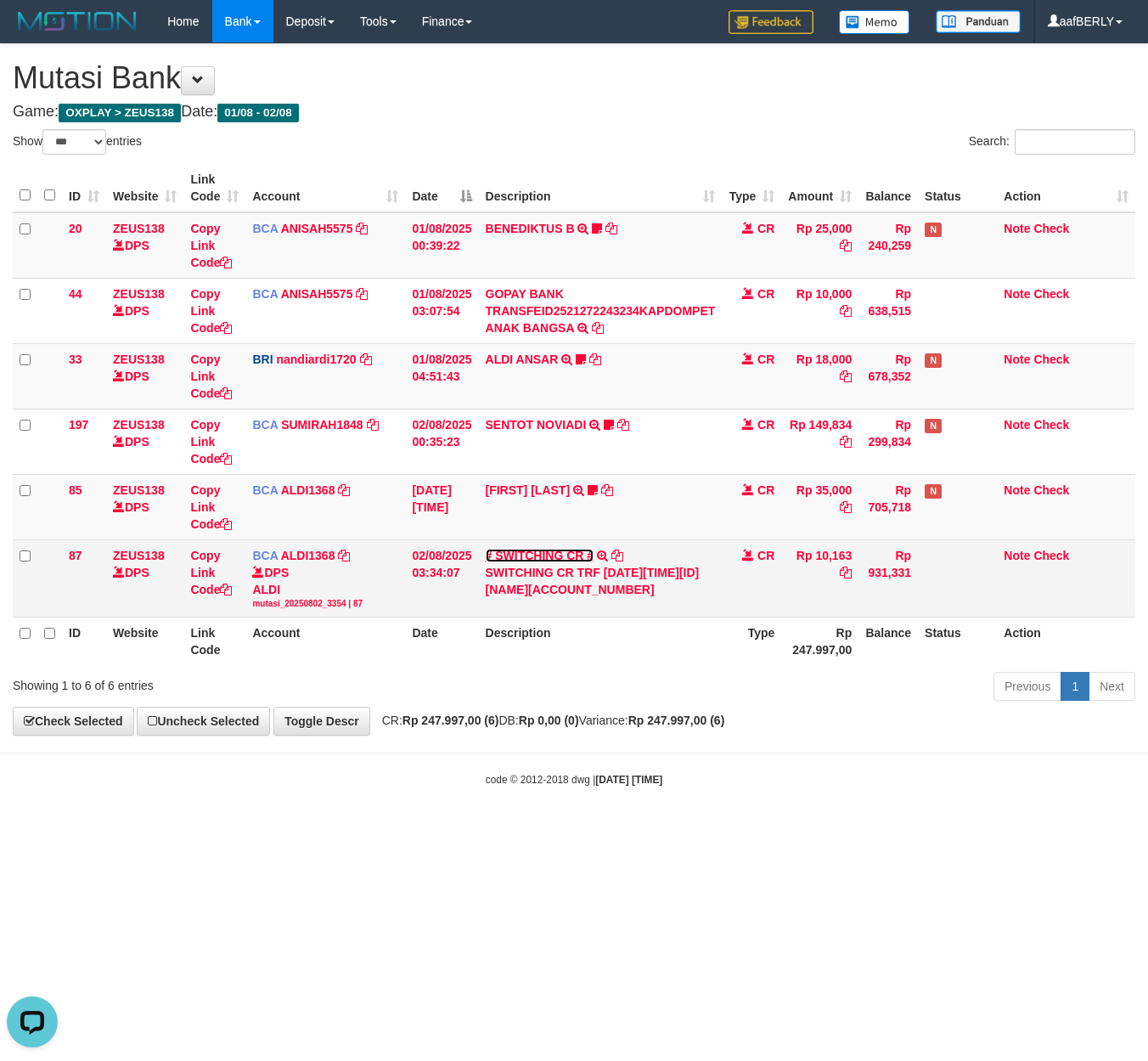 scroll, scrollTop: 0, scrollLeft: 0, axis: both 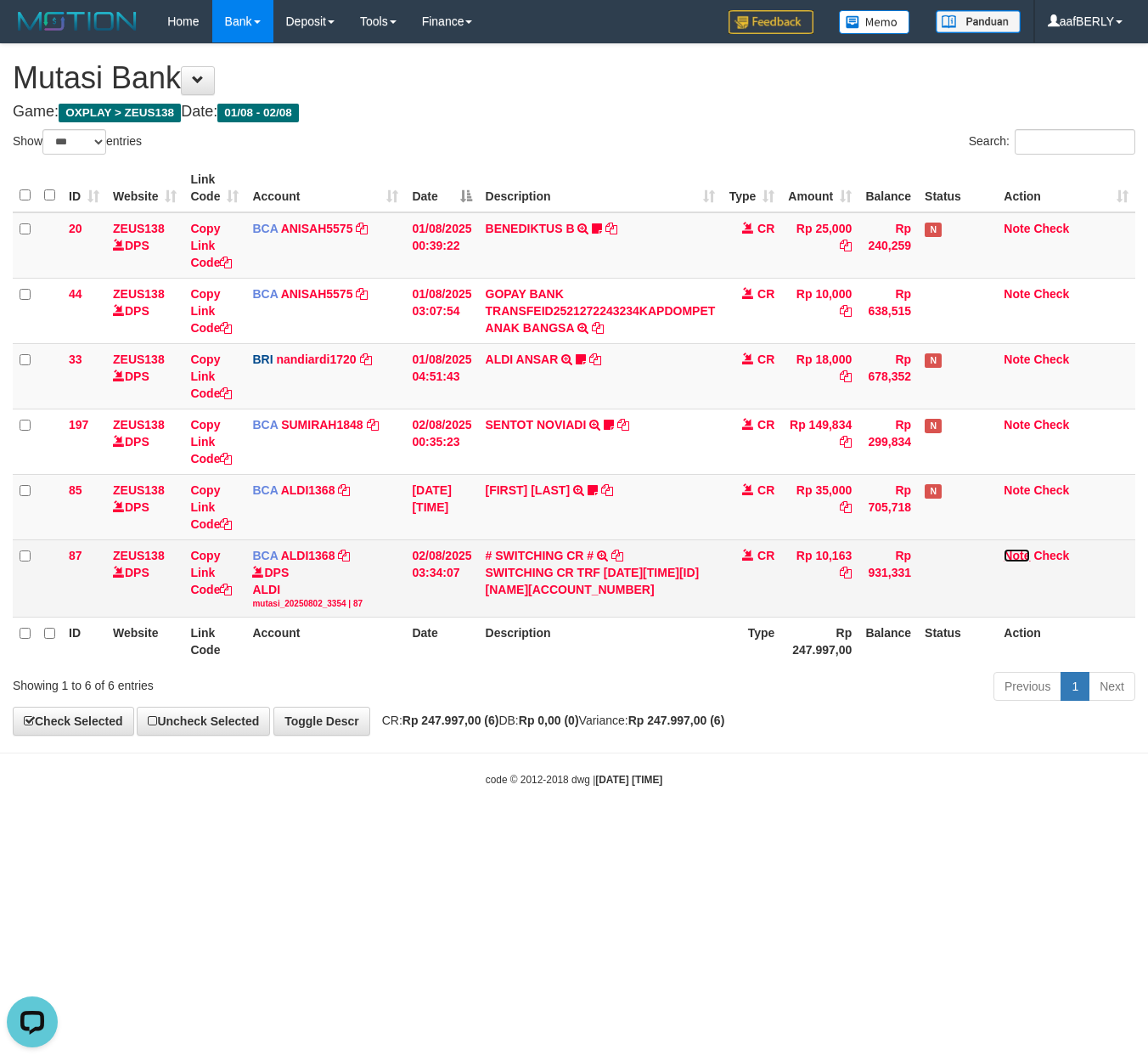 click on "Note" at bounding box center (1016, 556) 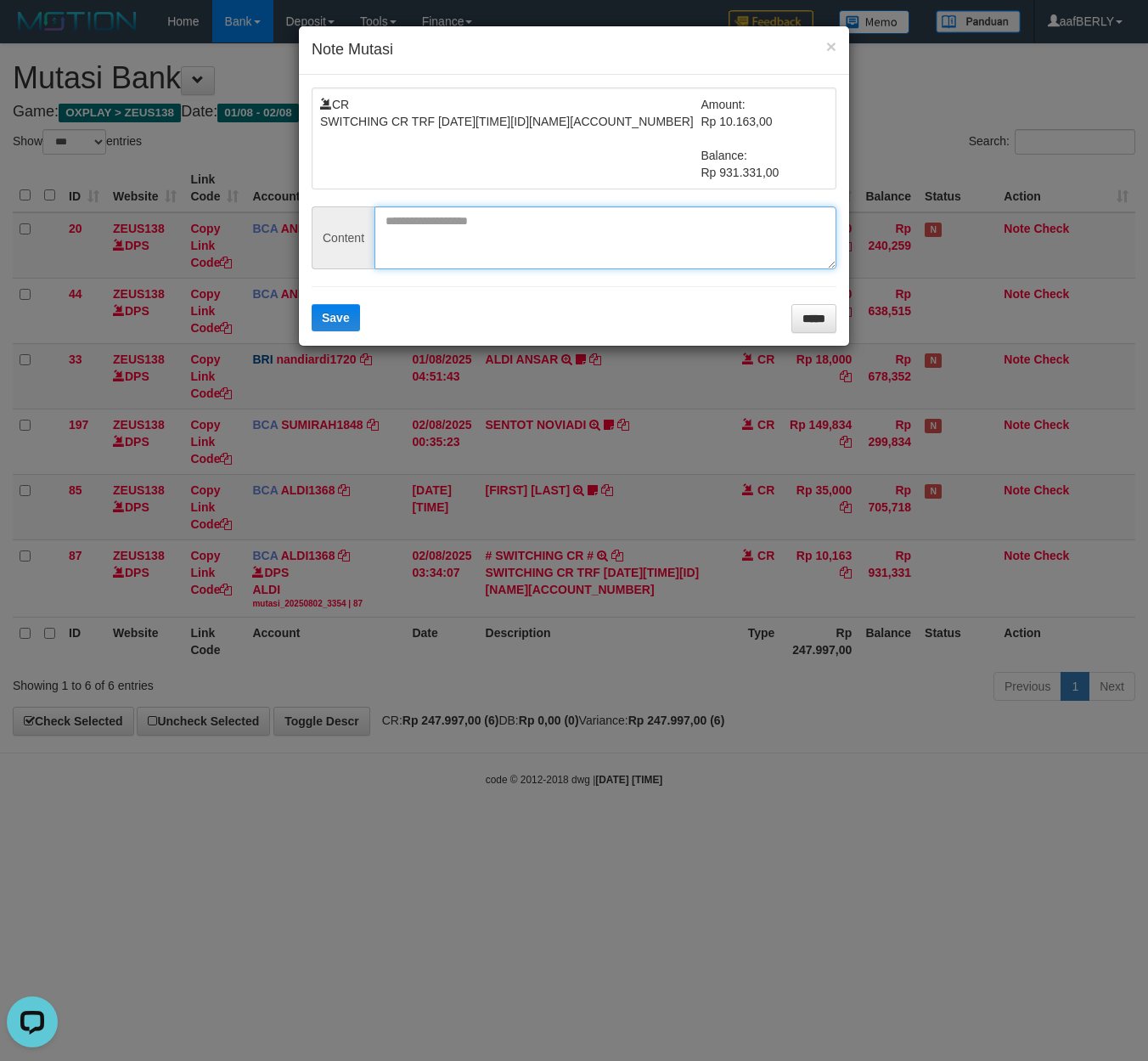 click at bounding box center (605, 238) 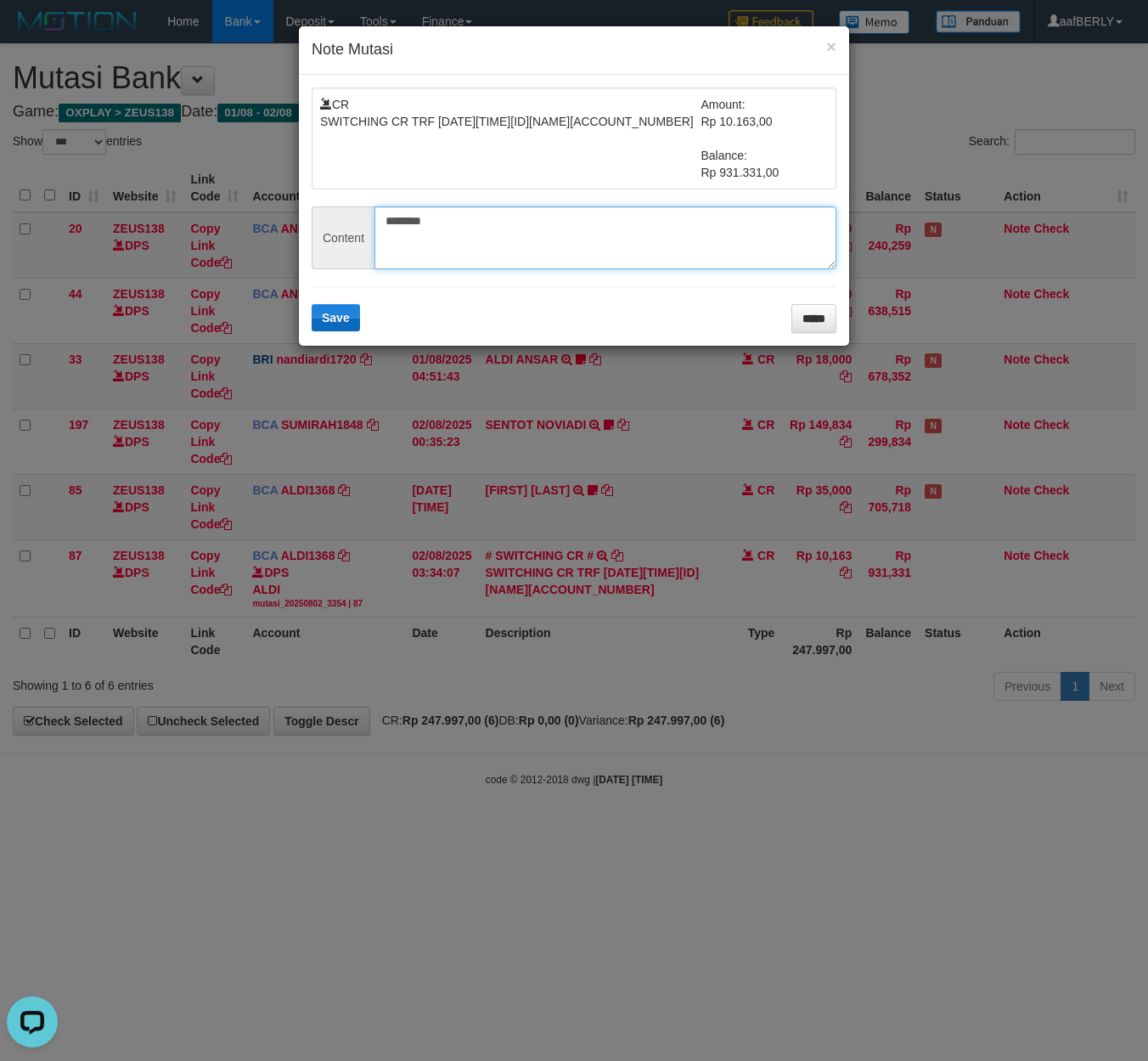 type on "********" 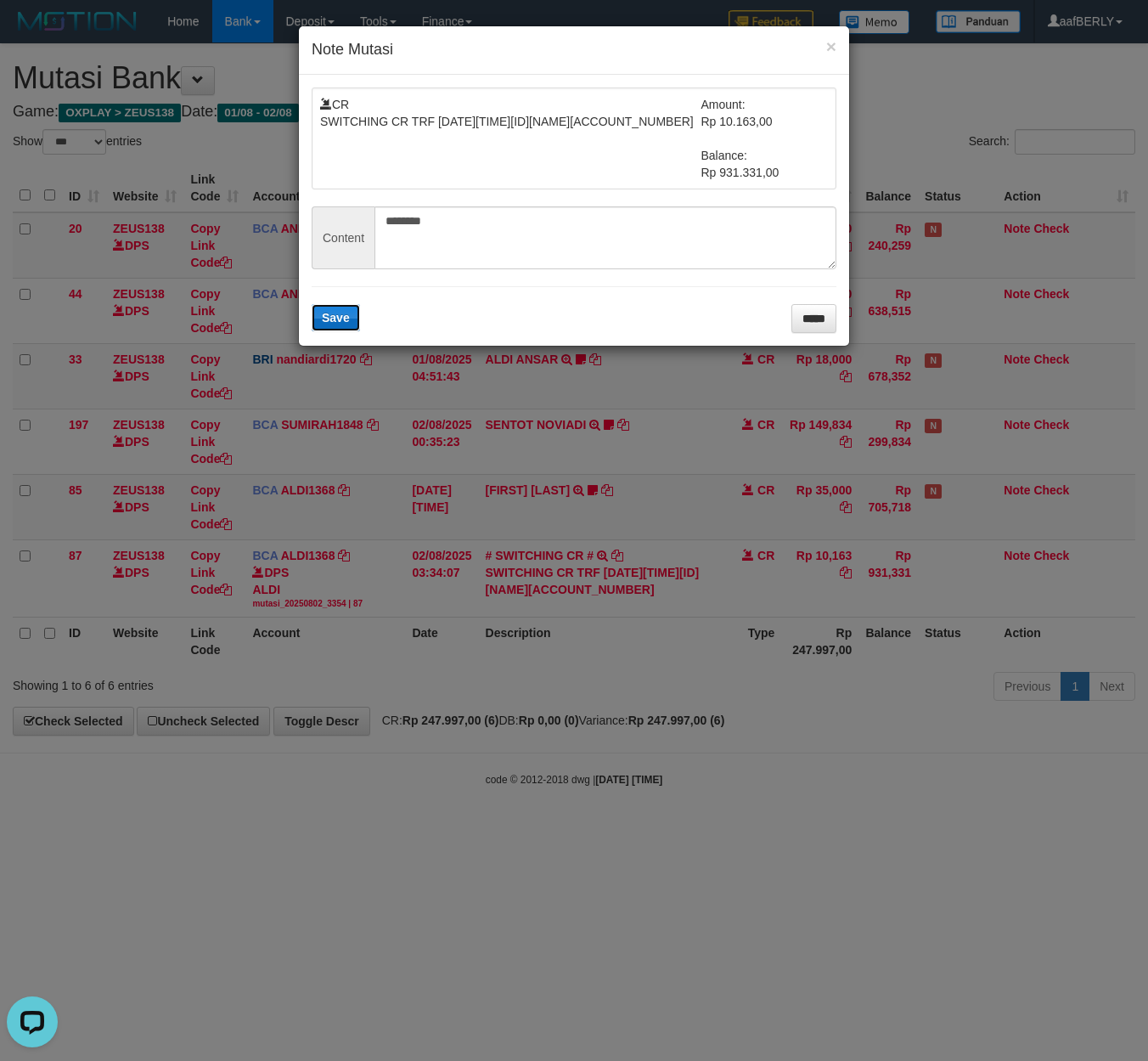 click on "Save" at bounding box center (335, 318) 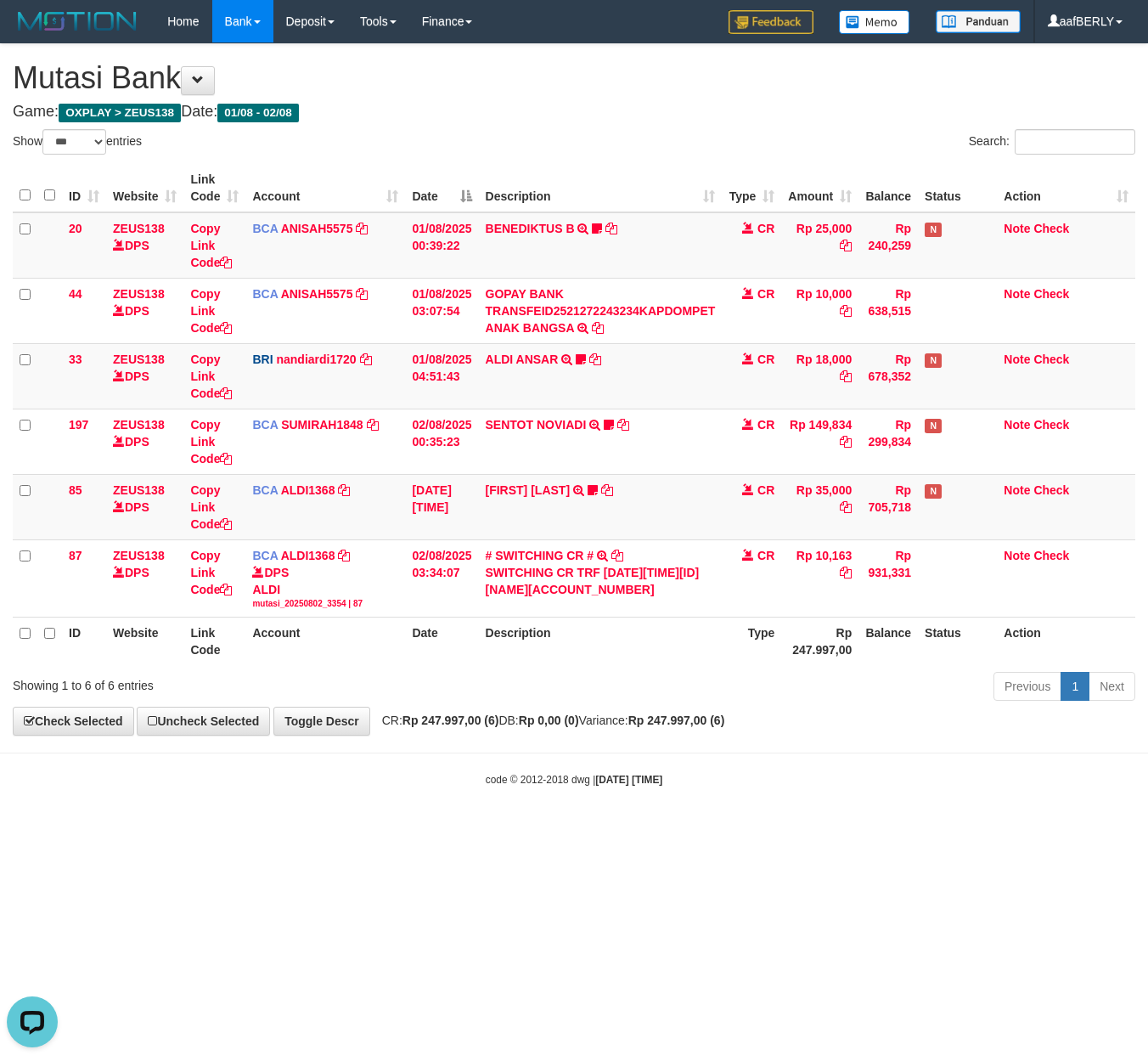 click on "Toggle navigation
Home
Bank
Account List
Load
By Website
Group
[OXPLAY]													ZEUS138
By Load Group (DPS)" at bounding box center [574, 415] 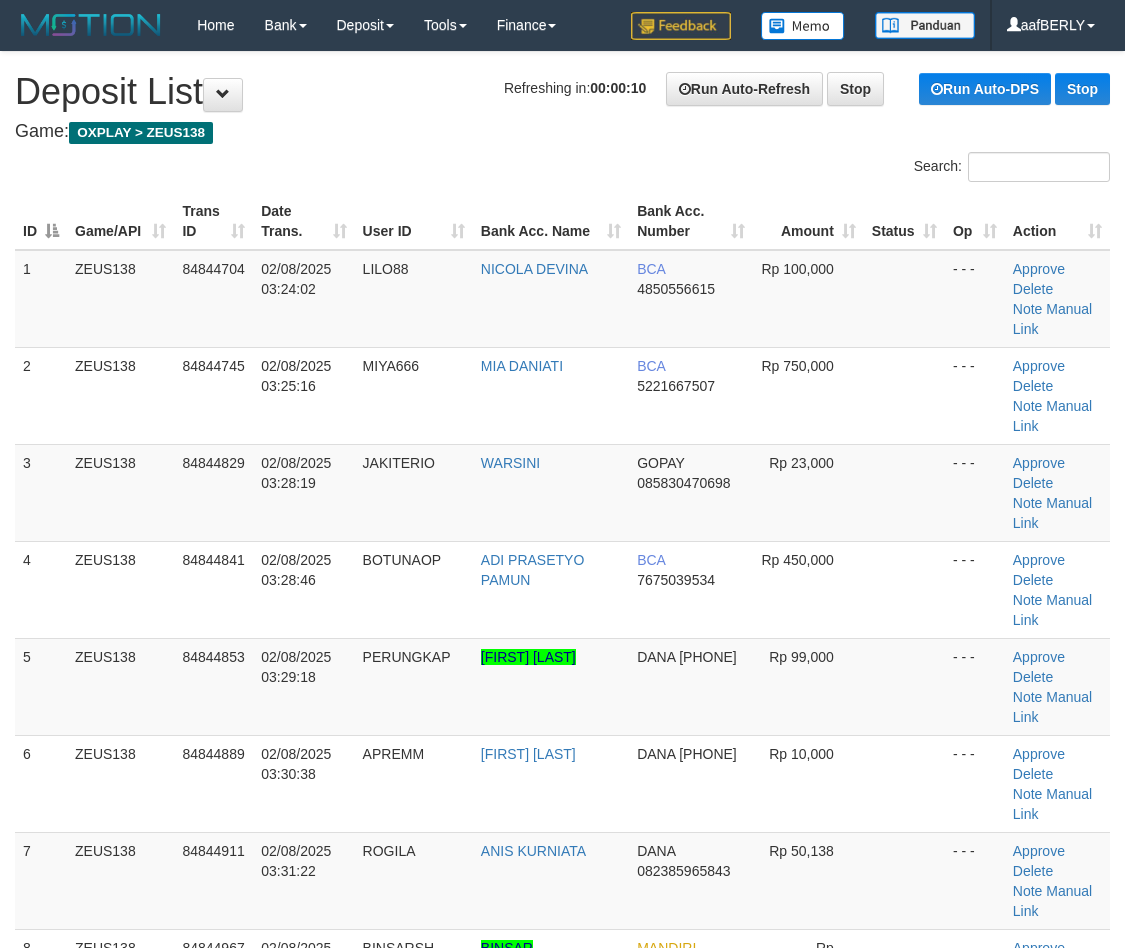 scroll, scrollTop: 0, scrollLeft: 0, axis: both 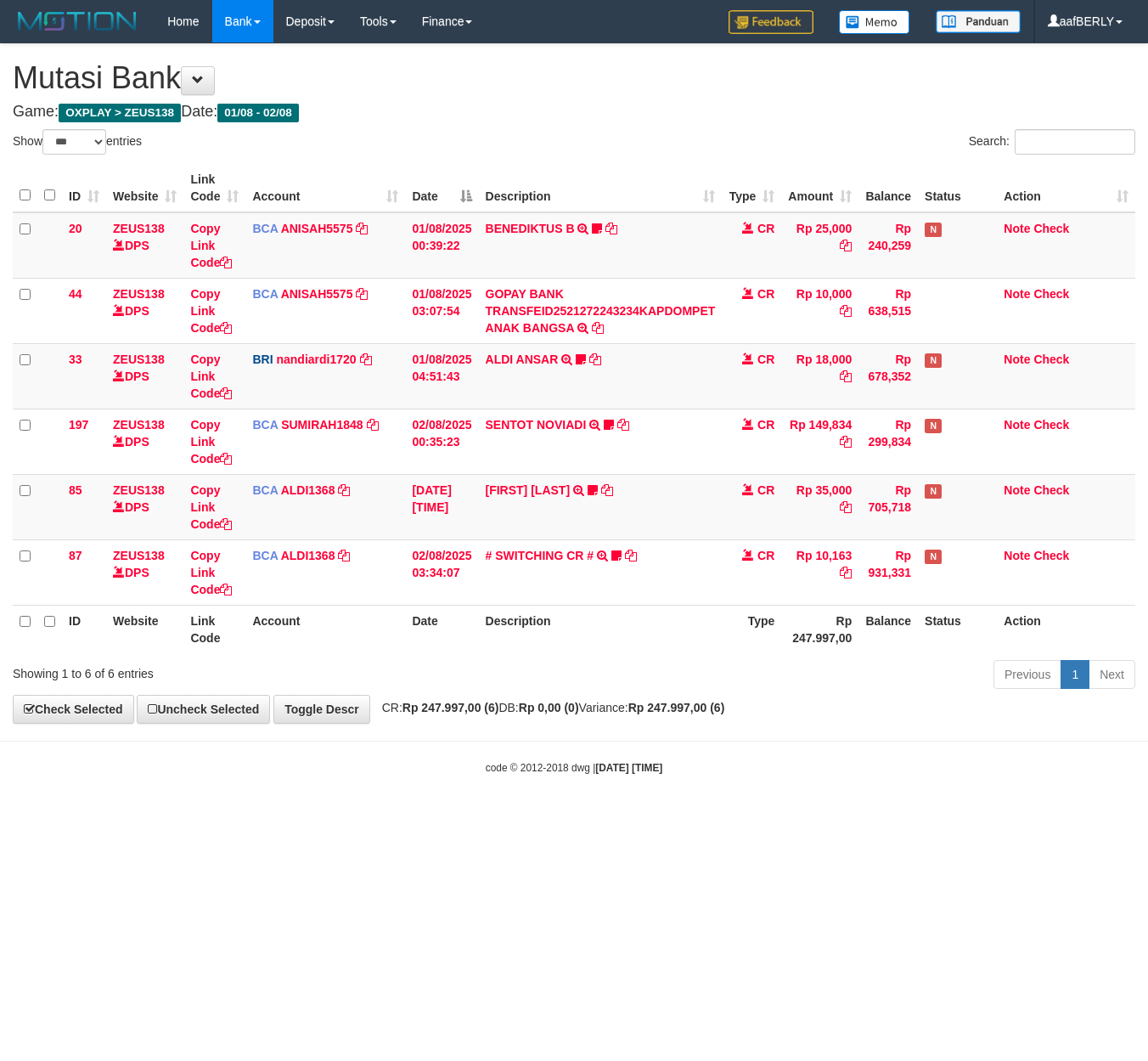 select on "***" 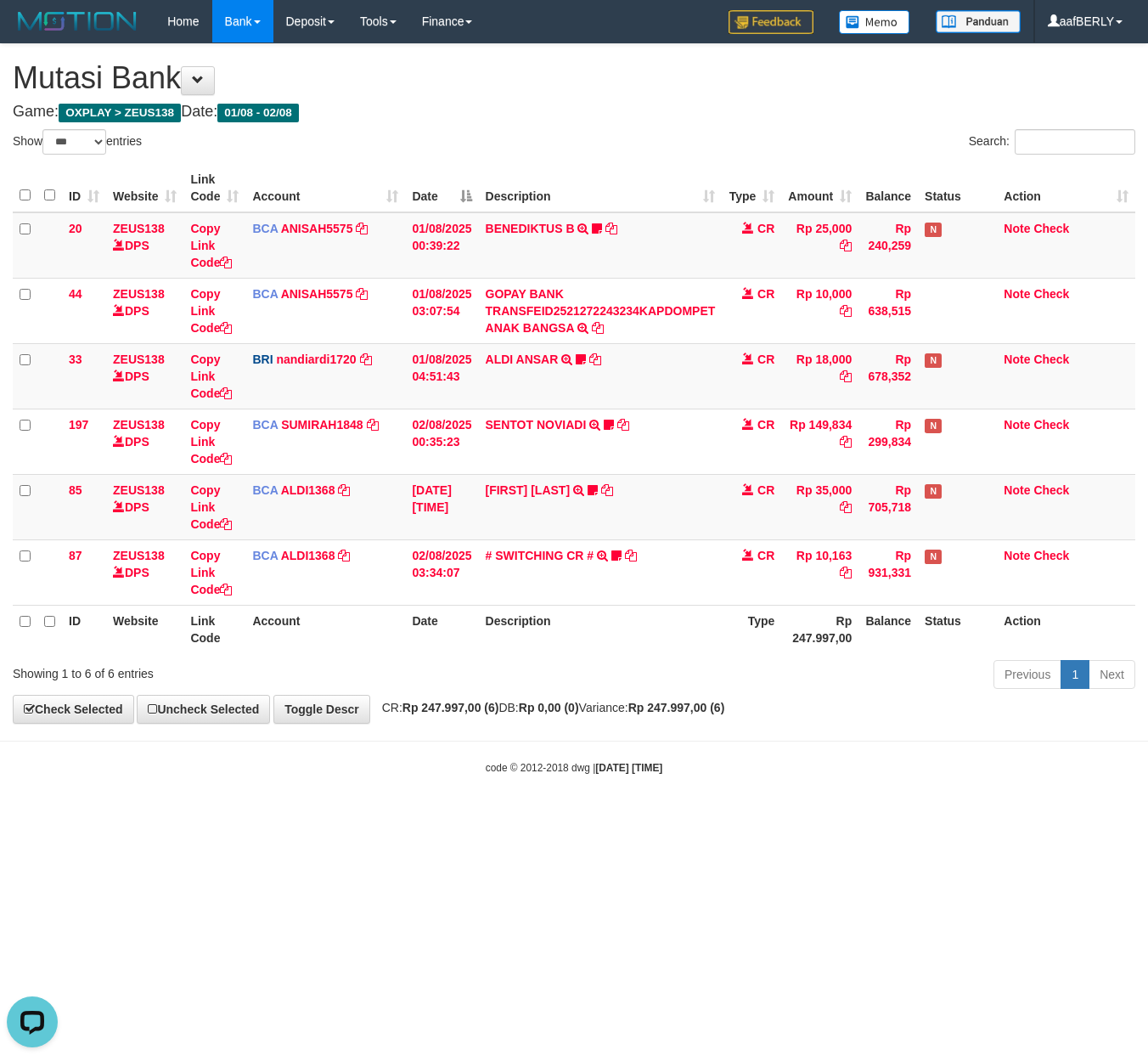 scroll, scrollTop: 0, scrollLeft: 0, axis: both 